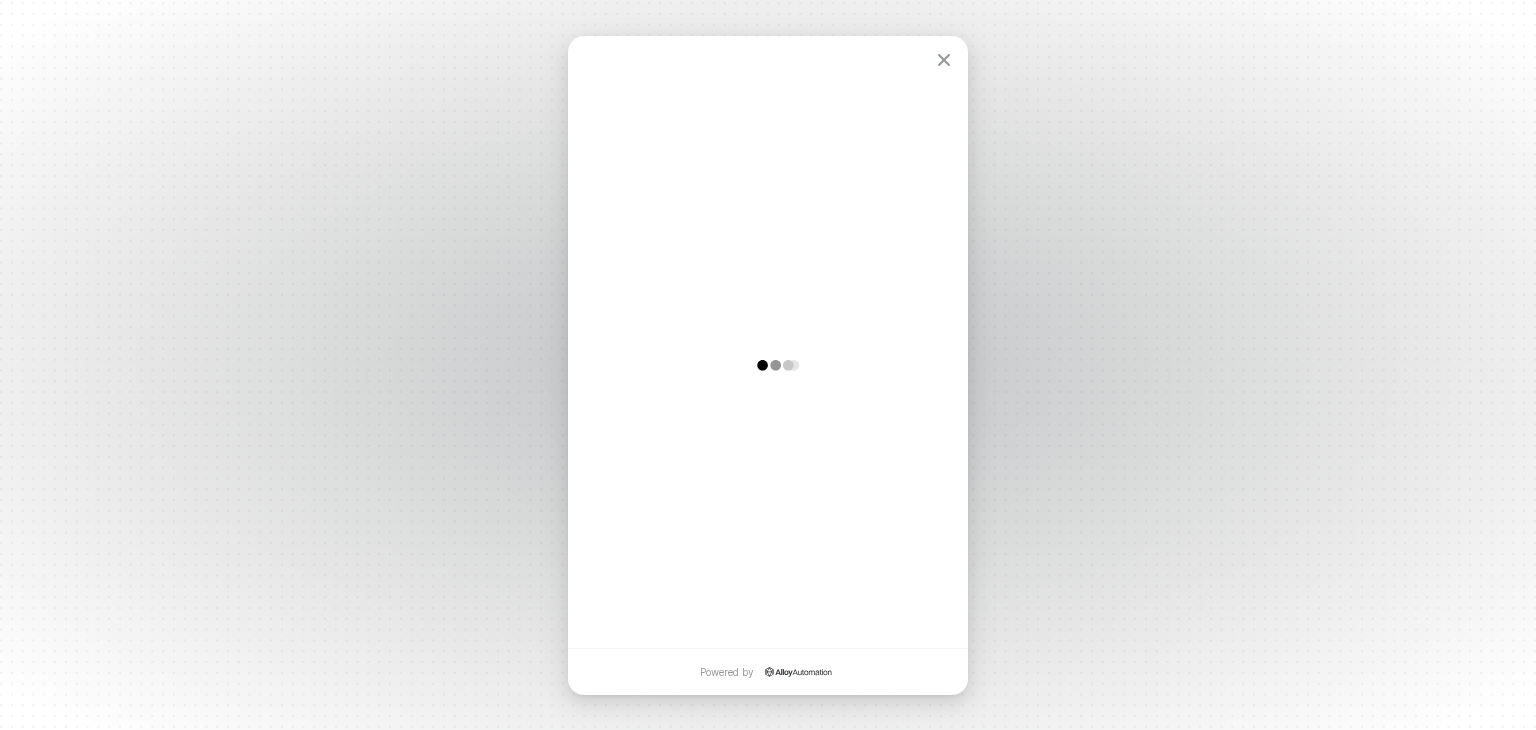 scroll, scrollTop: 0, scrollLeft: 0, axis: both 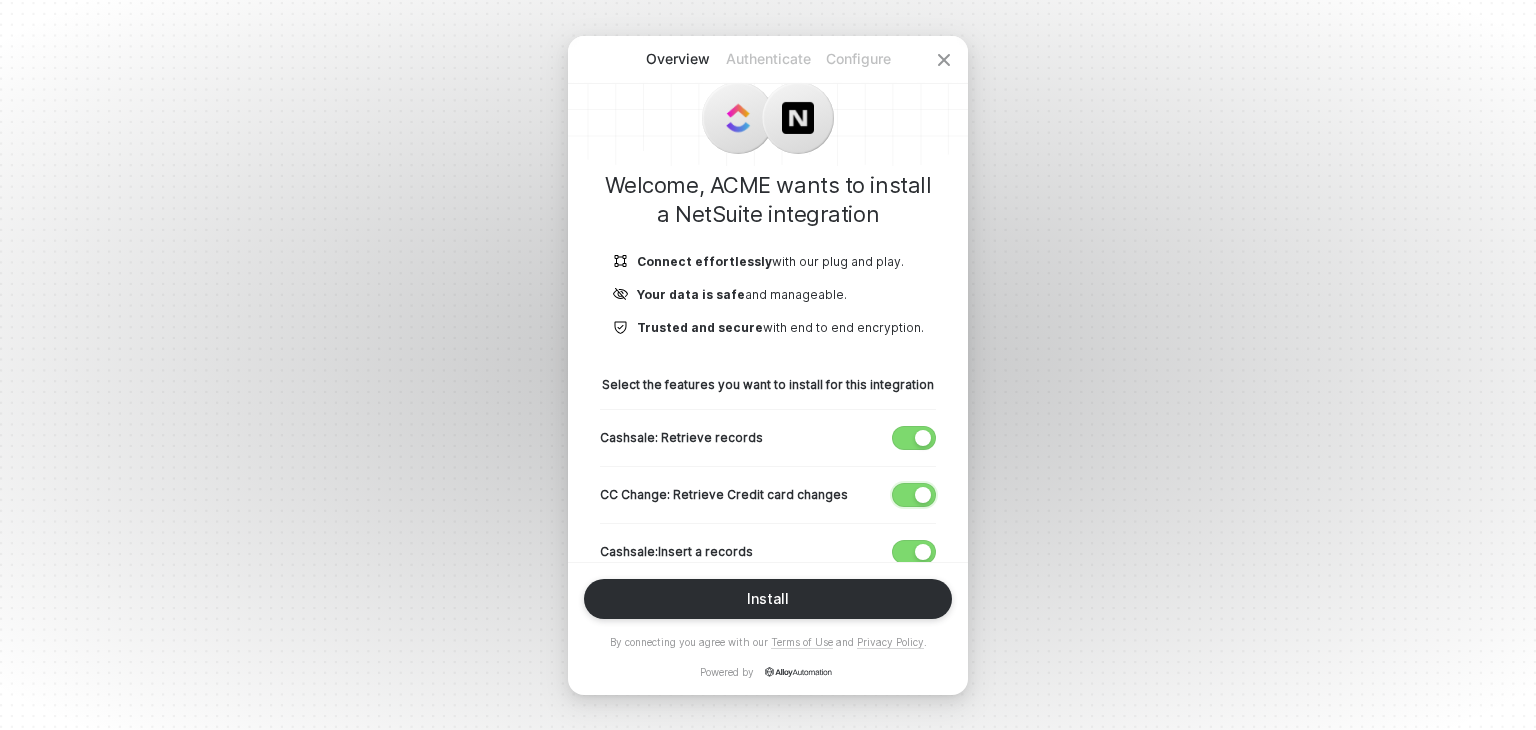 click at bounding box center [923, 495] 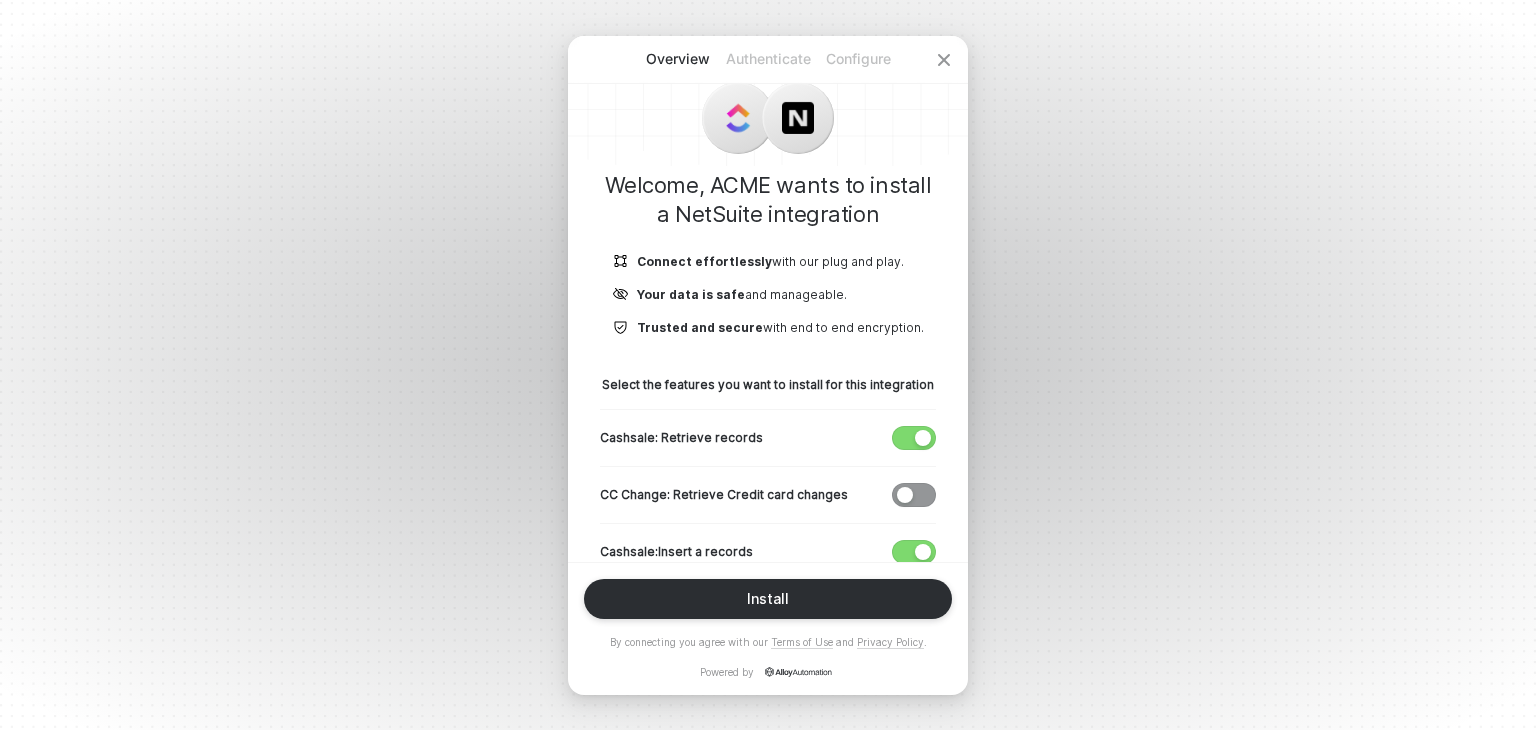 click on "Cashsale:Insert a  records" at bounding box center [768, 543] 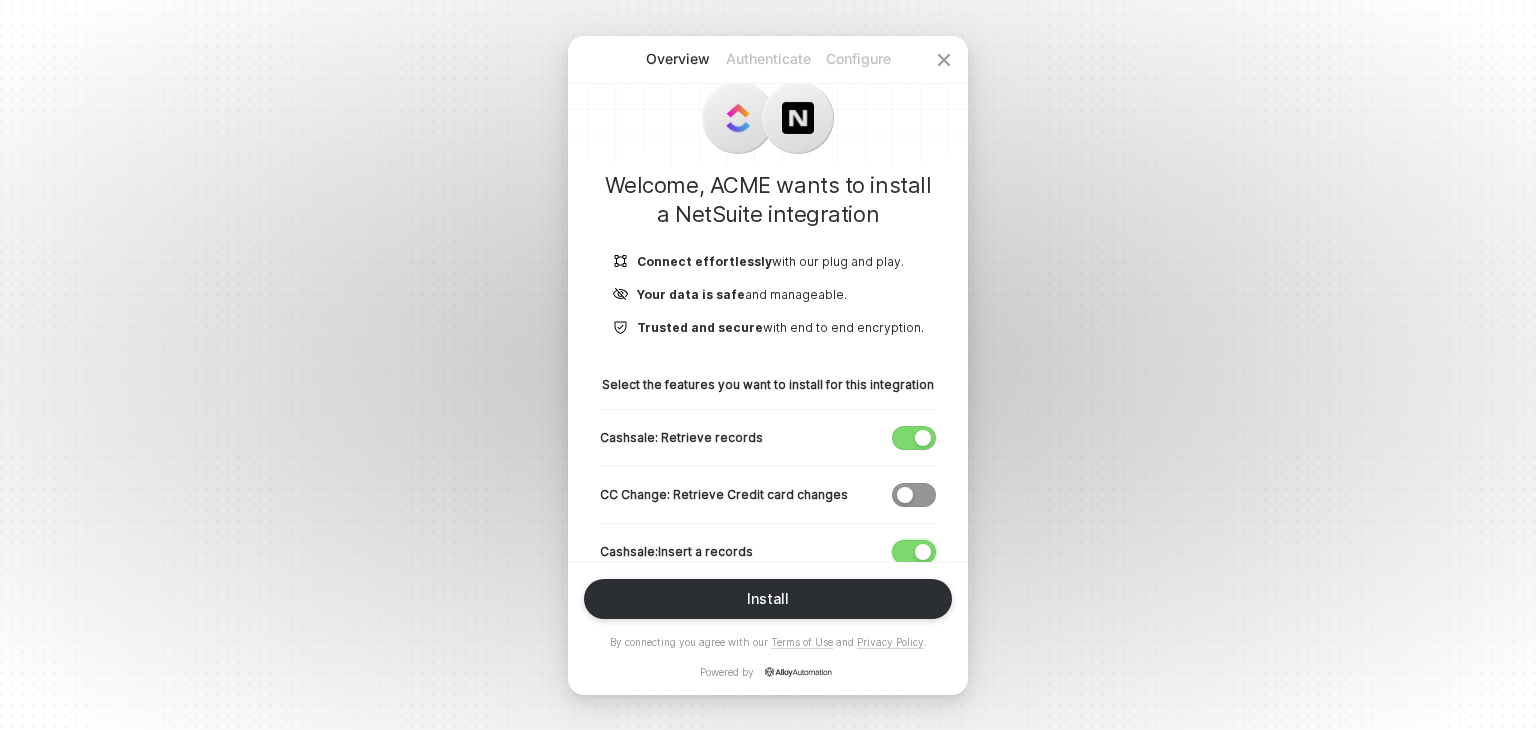 click at bounding box center [923, 552] 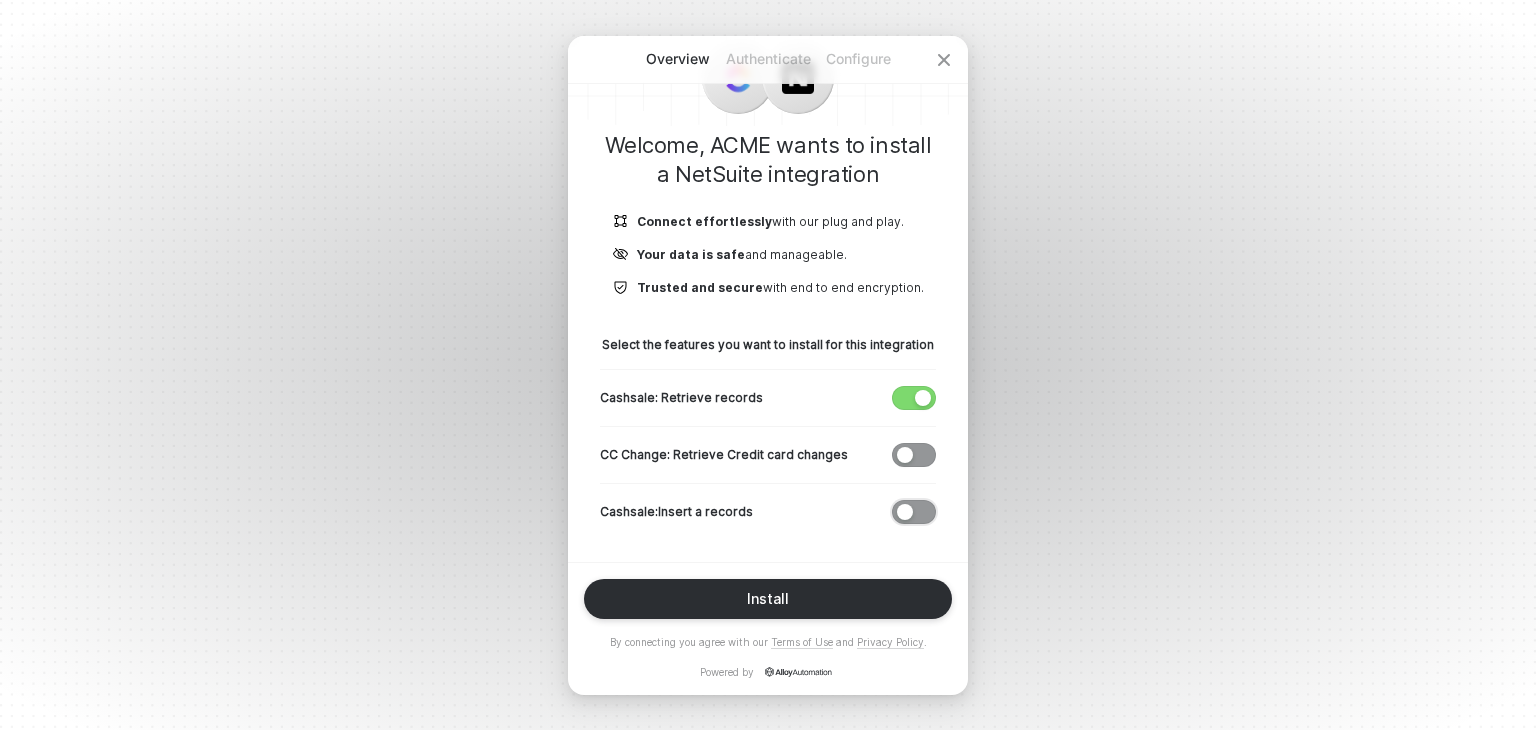 scroll, scrollTop: 41, scrollLeft: 0, axis: vertical 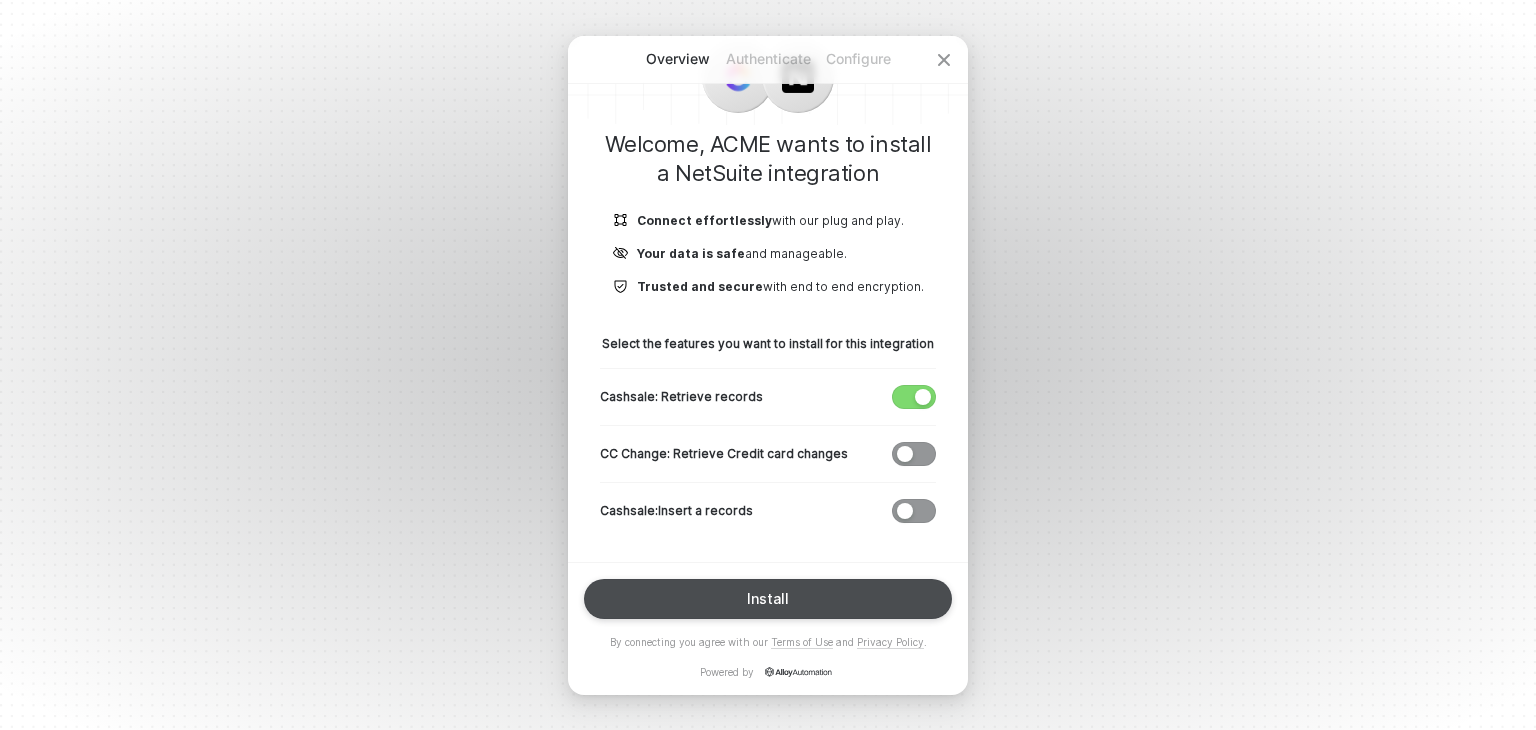 click on "Install" at bounding box center [768, 599] 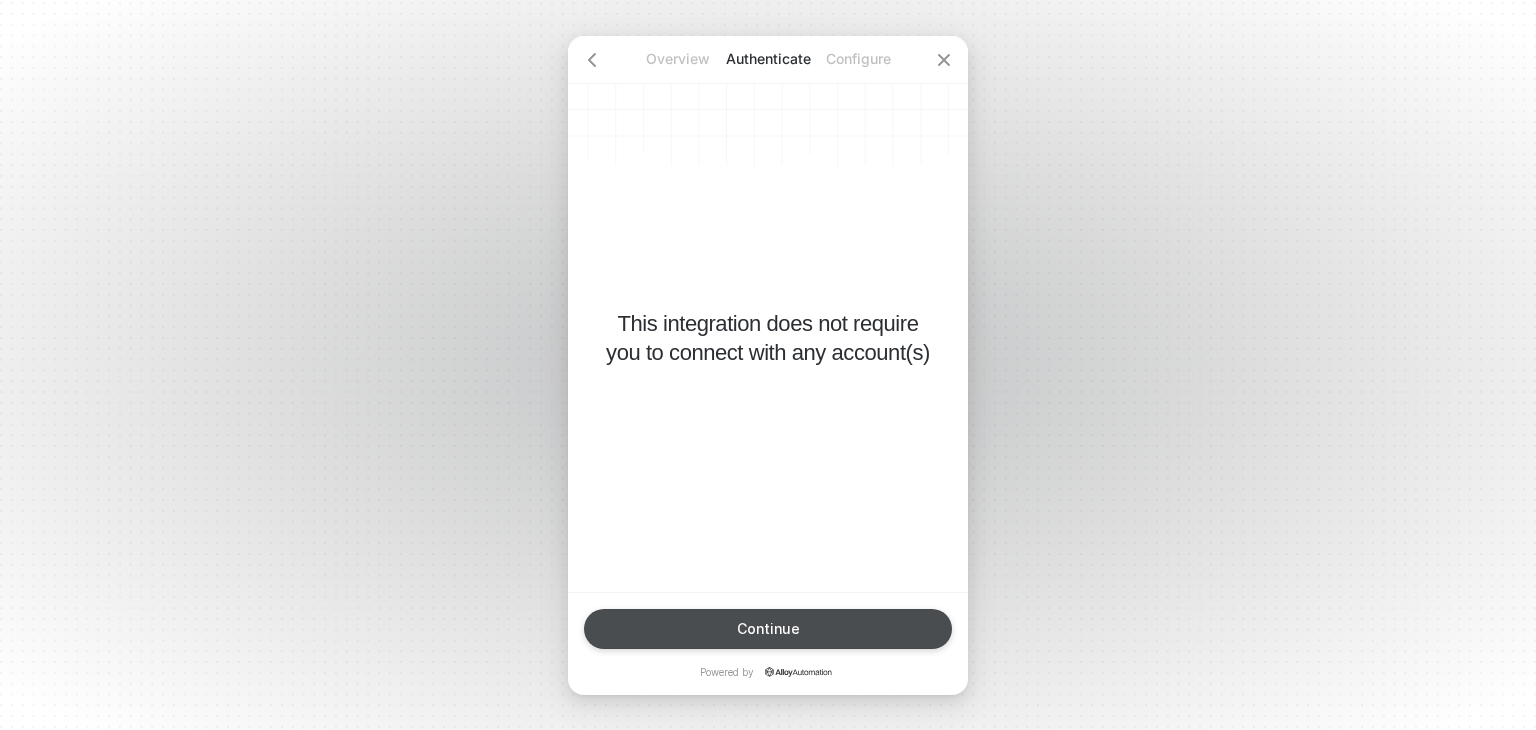 click on "Continue" at bounding box center (768, 629) 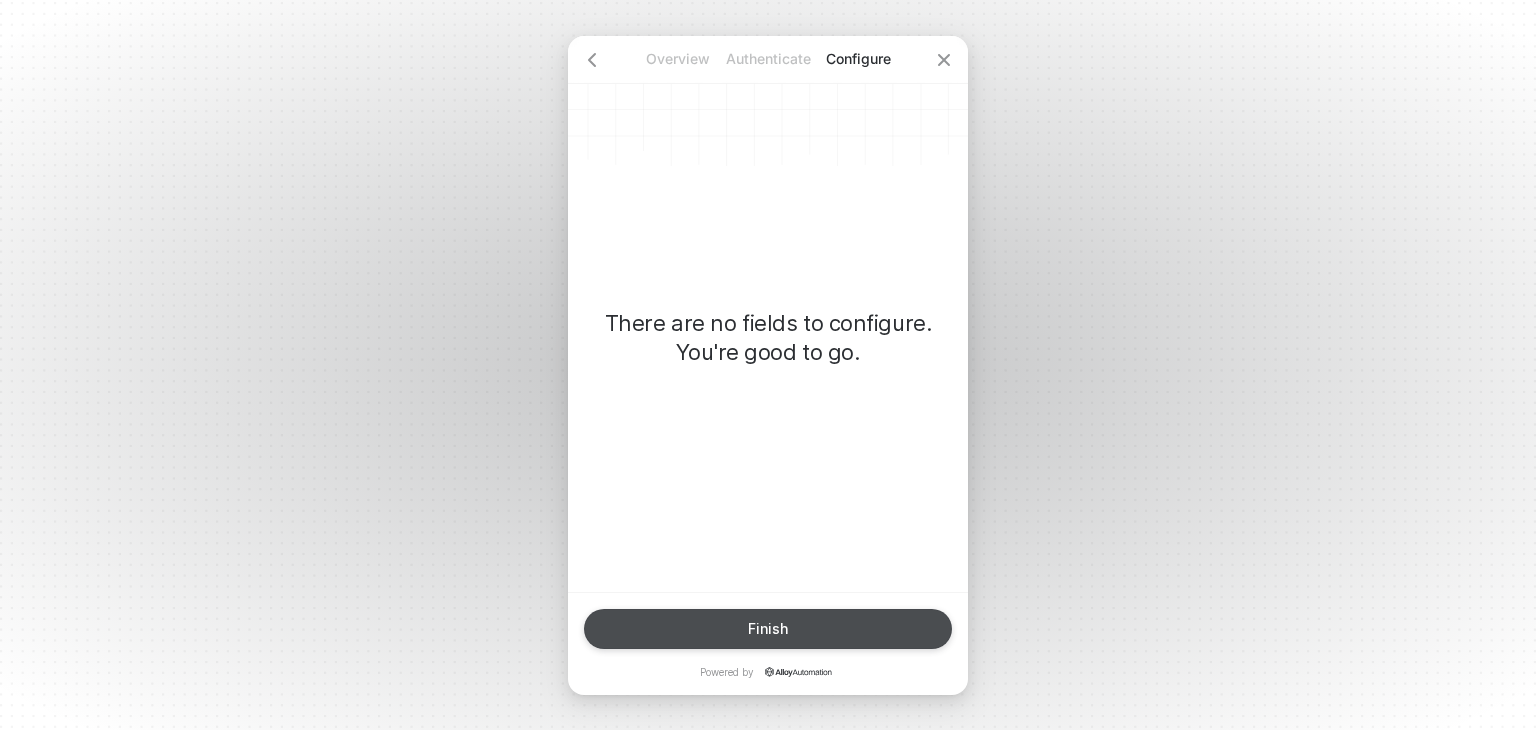 click on "Finish" at bounding box center (768, 629) 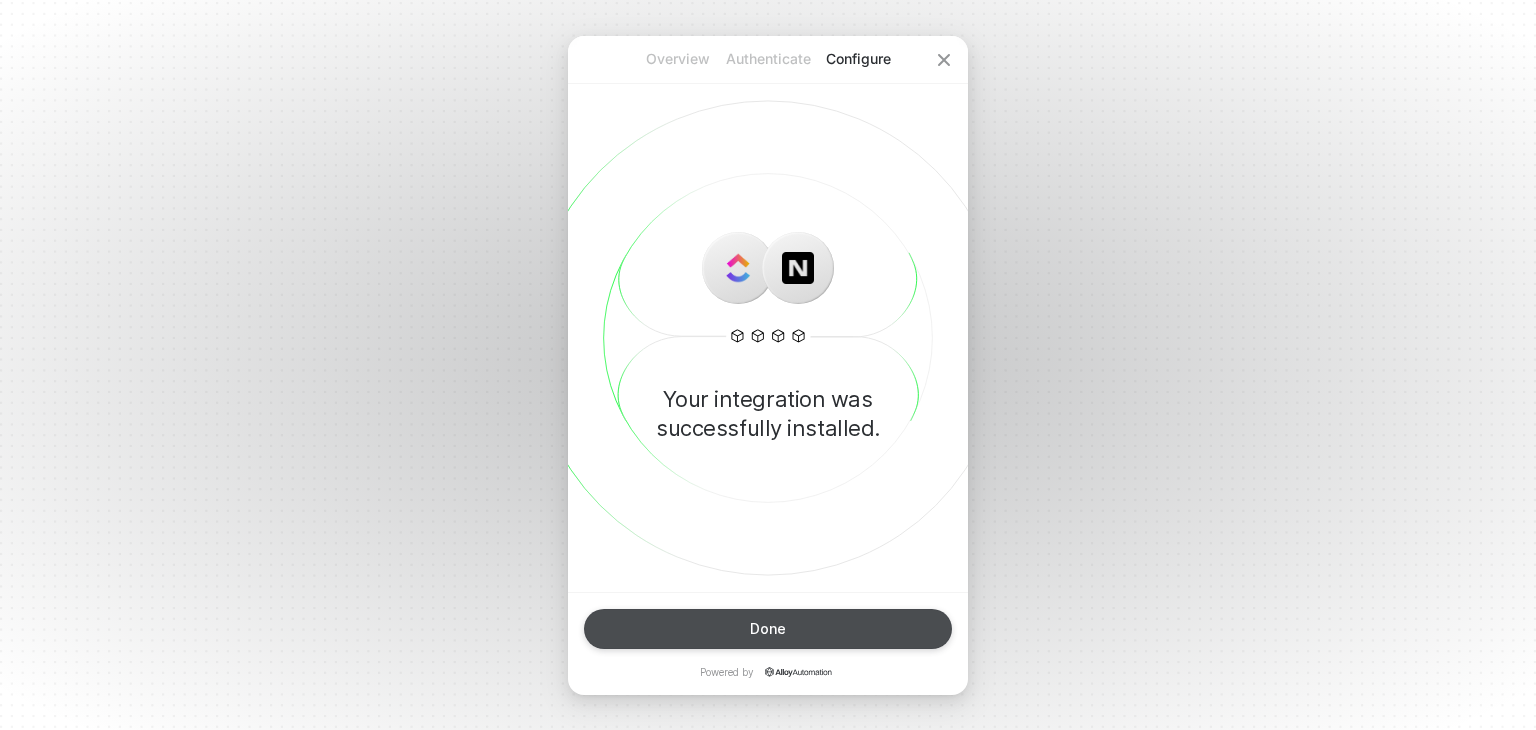 click on "Done" at bounding box center (768, 629) 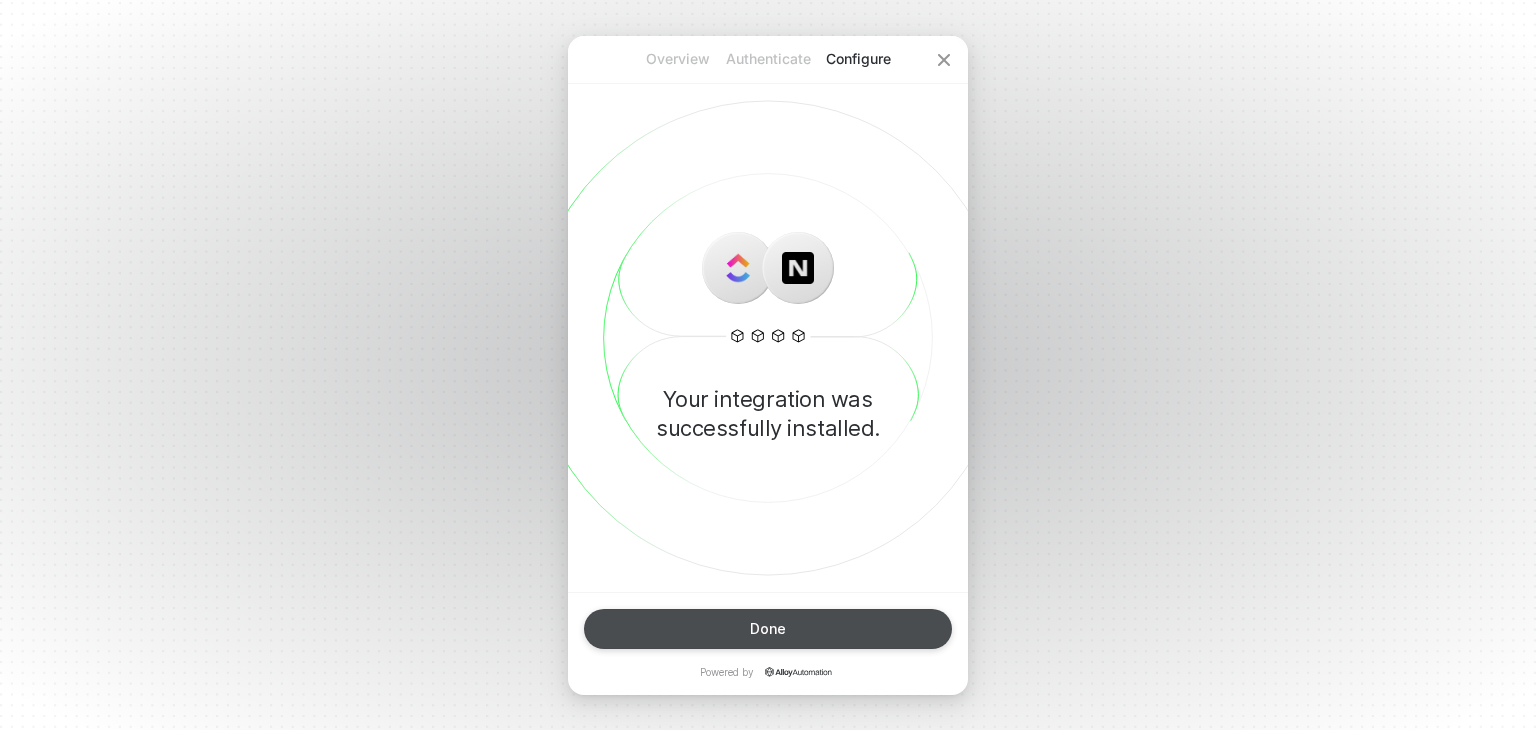 click on "Done" at bounding box center (768, 629) 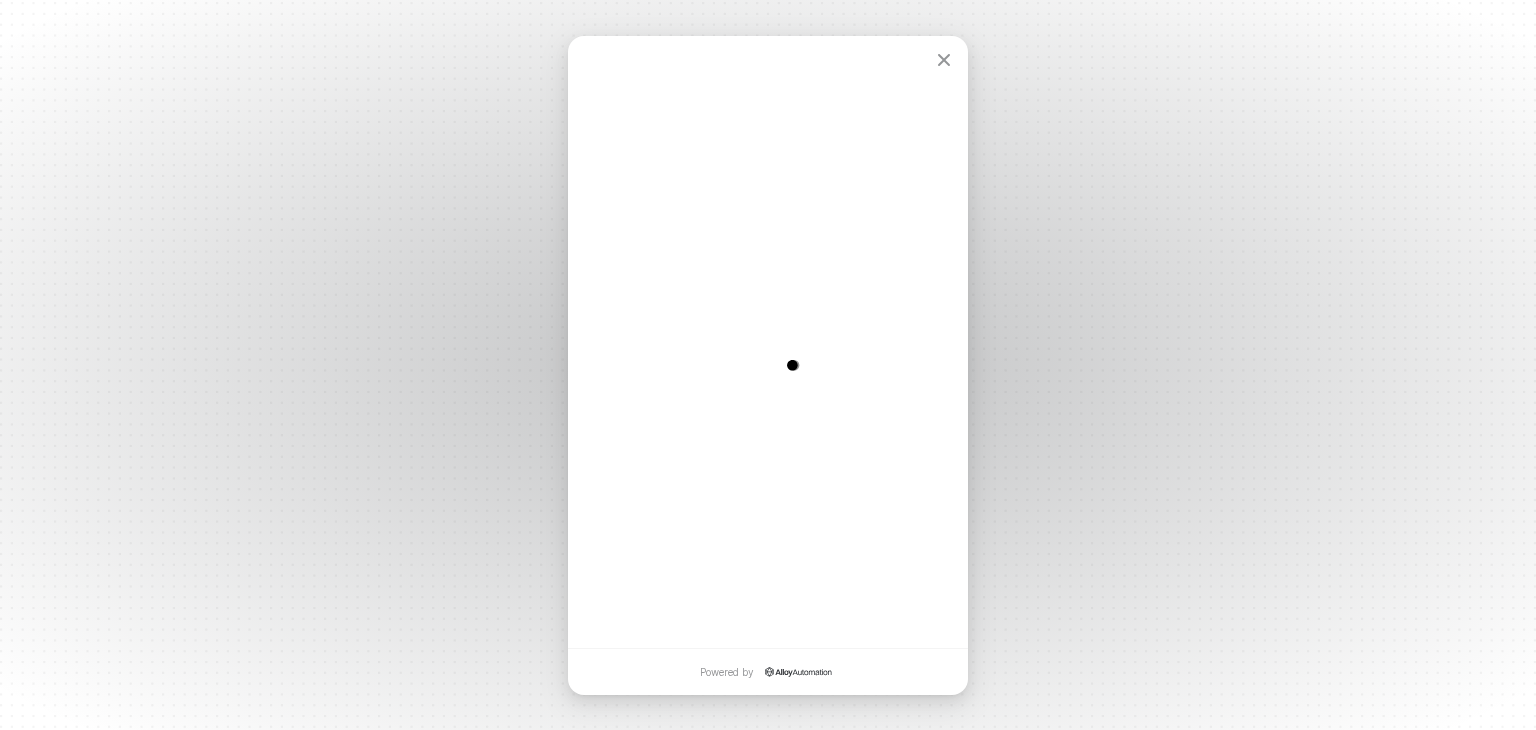 scroll, scrollTop: 0, scrollLeft: 0, axis: both 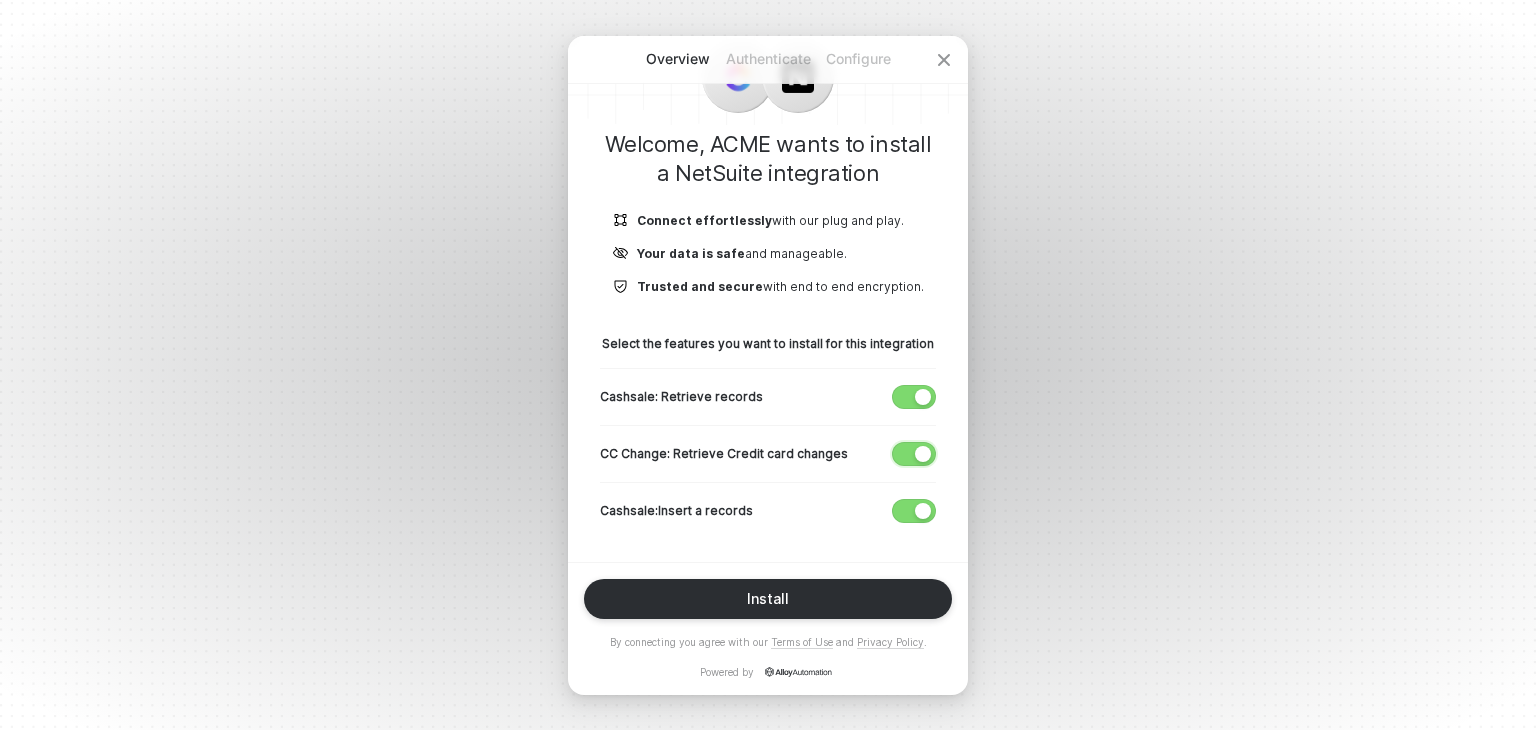 click at bounding box center [914, 454] 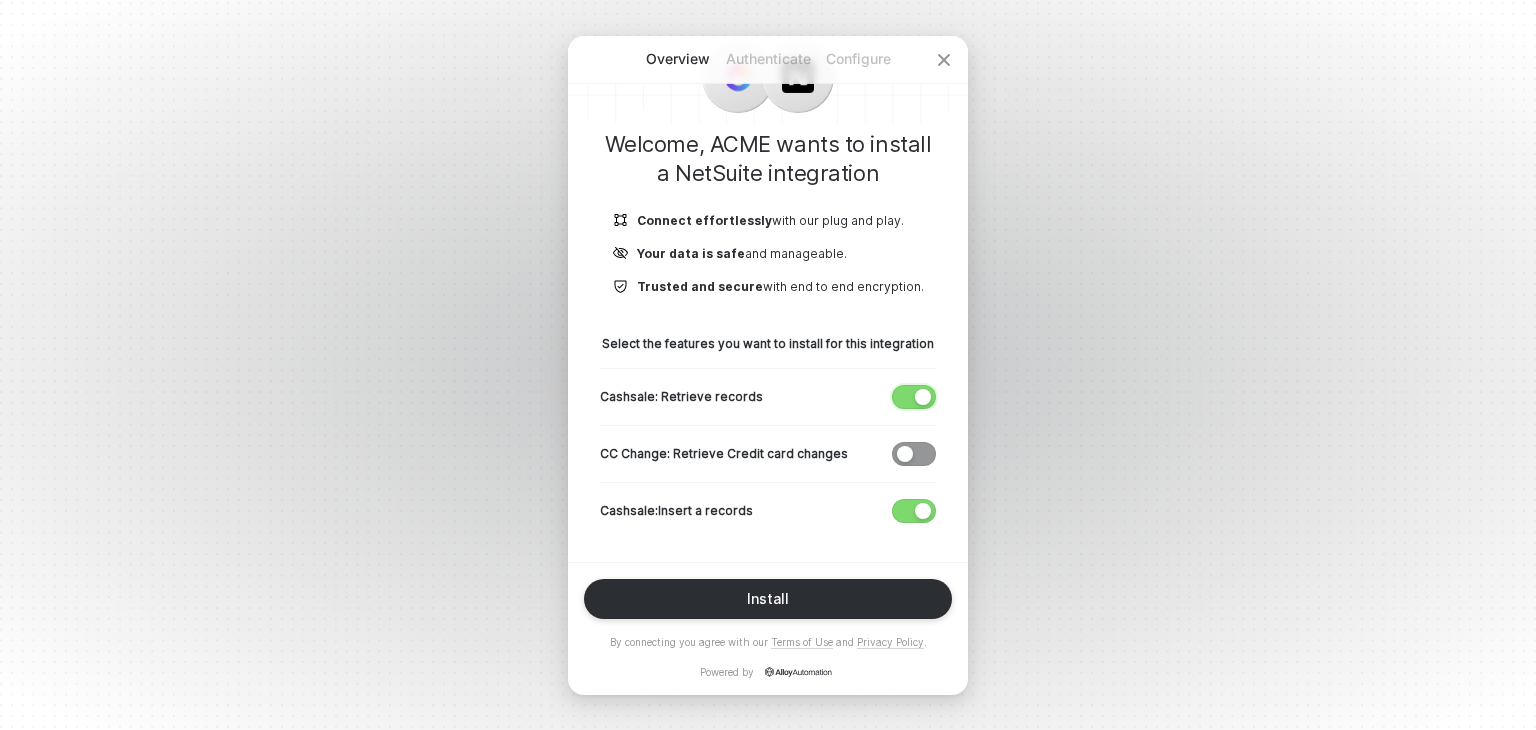 click at bounding box center [909, 397] 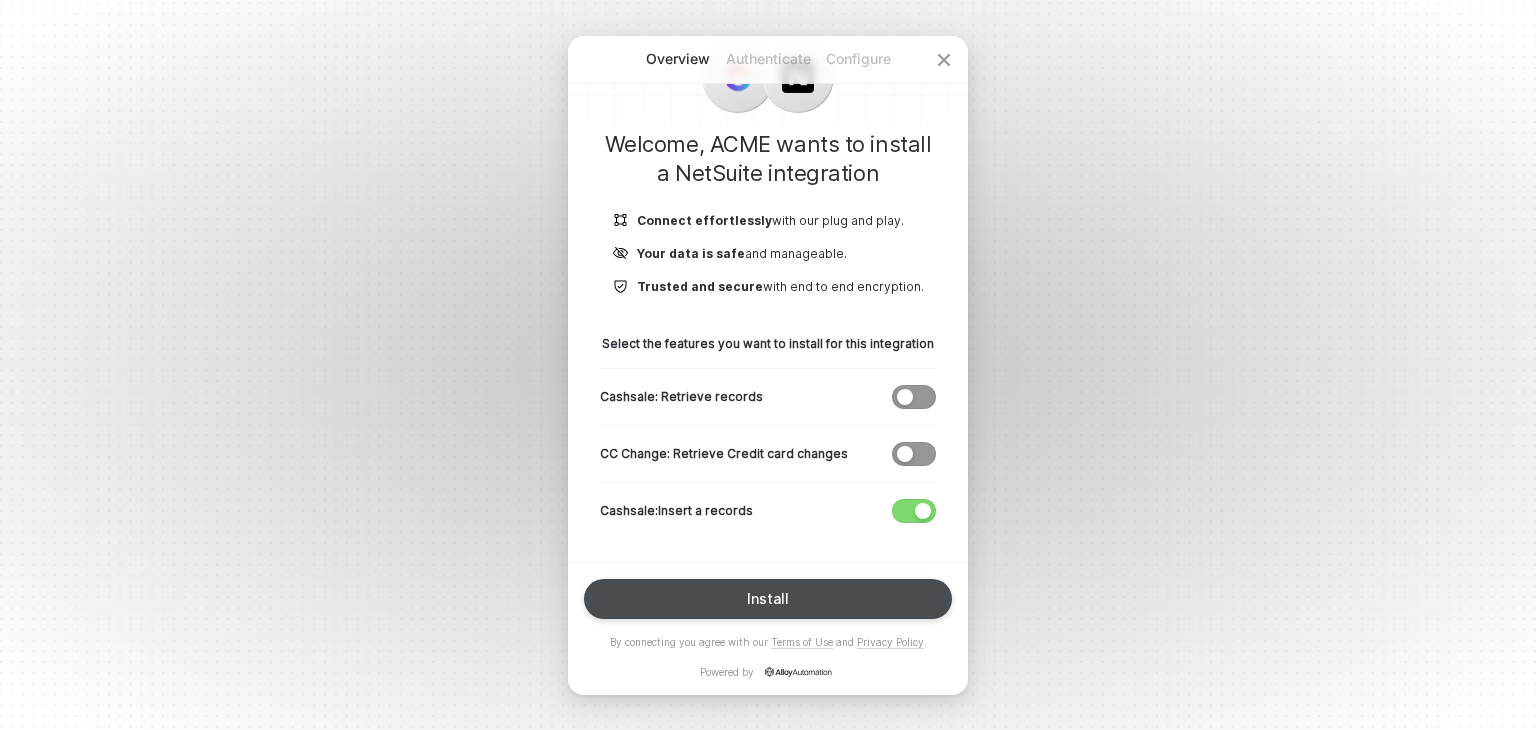 click on "Install" at bounding box center (768, 599) 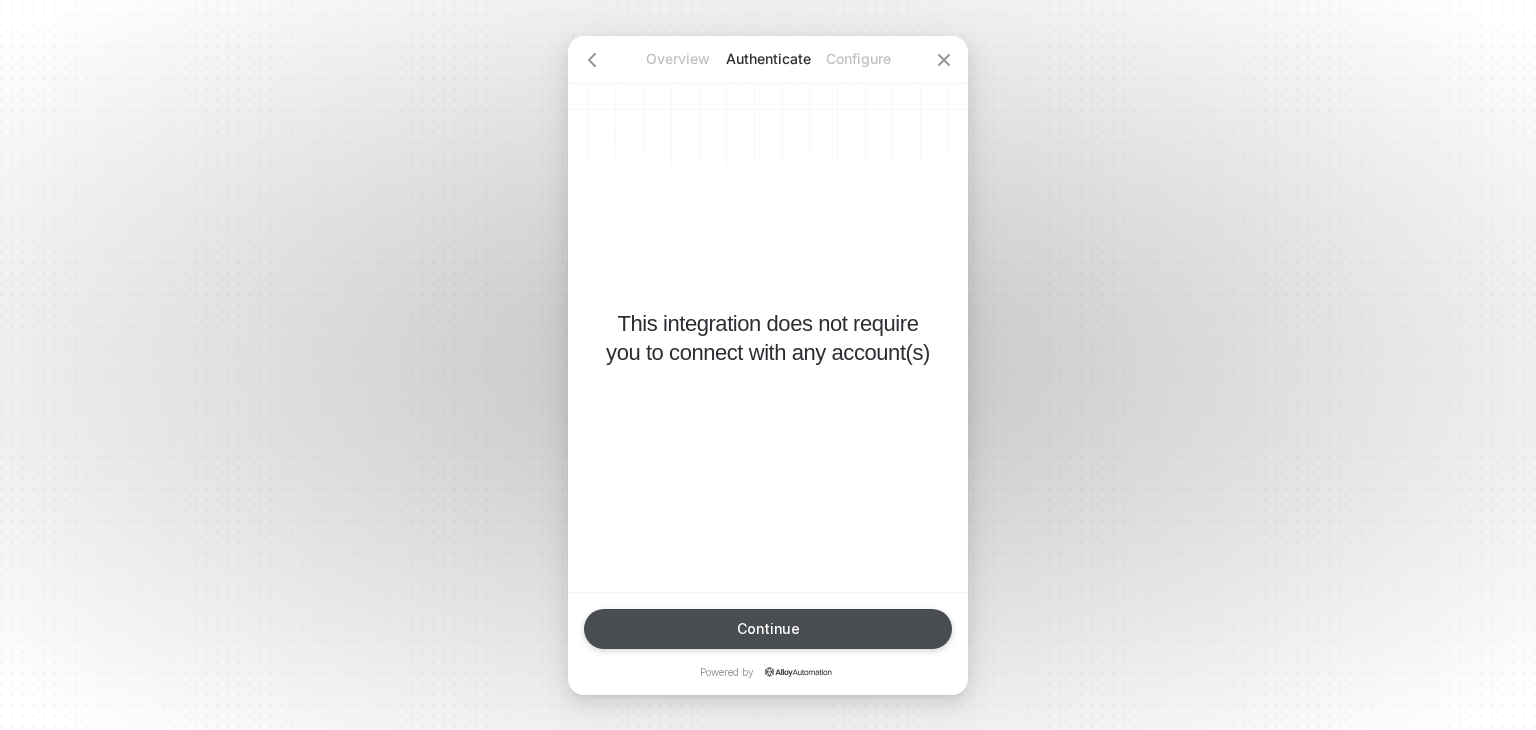 click on "Continue" at bounding box center (768, 629) 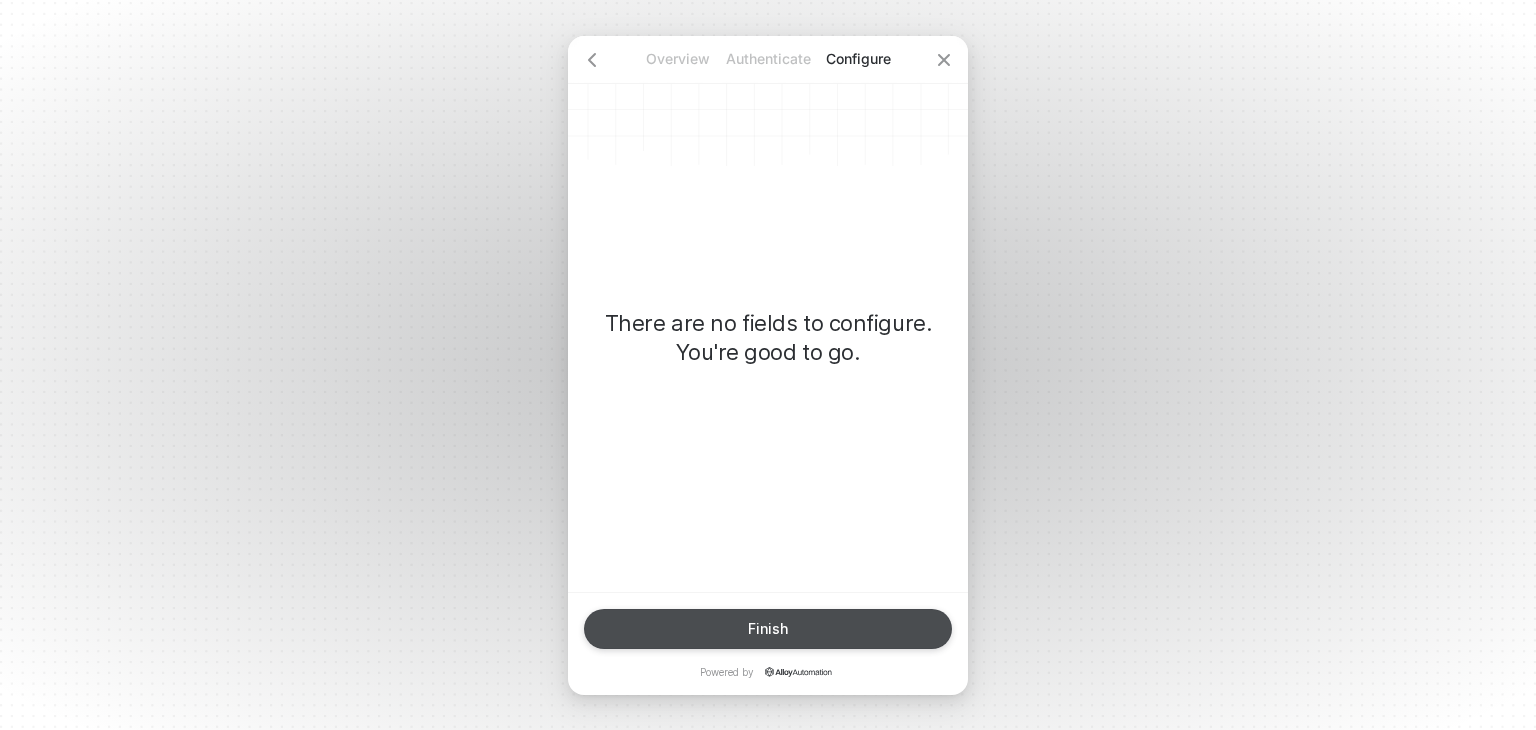 click on "Finish" at bounding box center [768, 629] 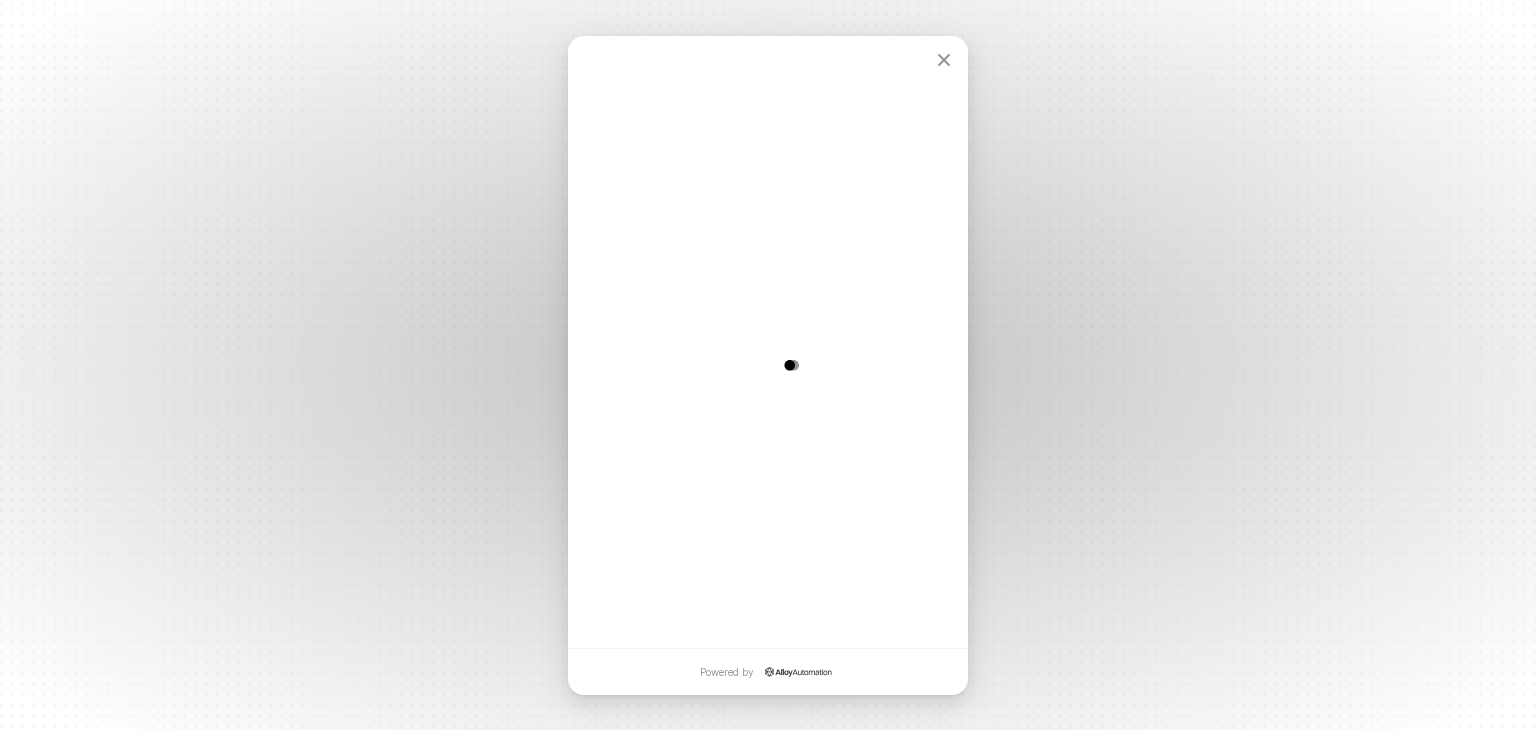 scroll, scrollTop: 0, scrollLeft: 0, axis: both 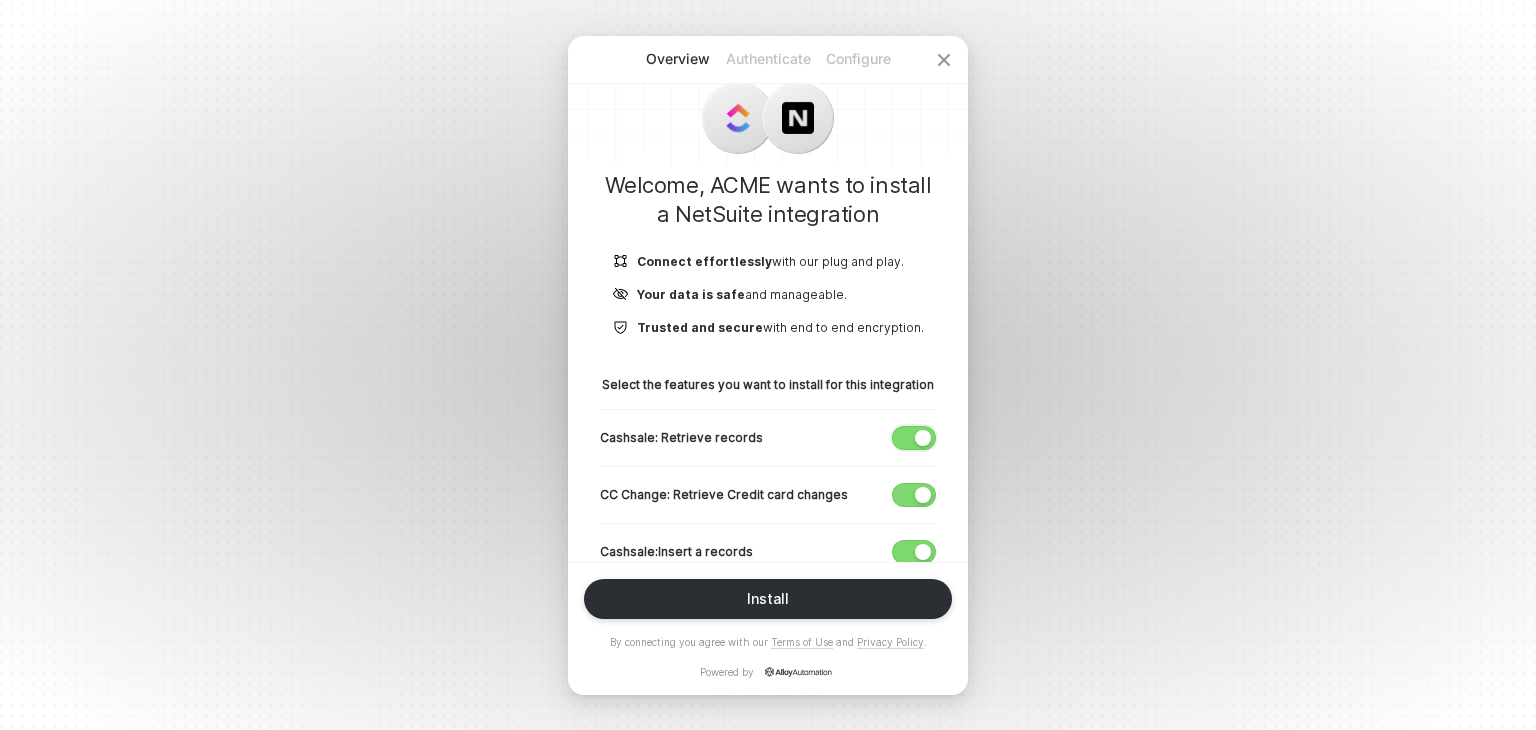 click at bounding box center (923, 438) 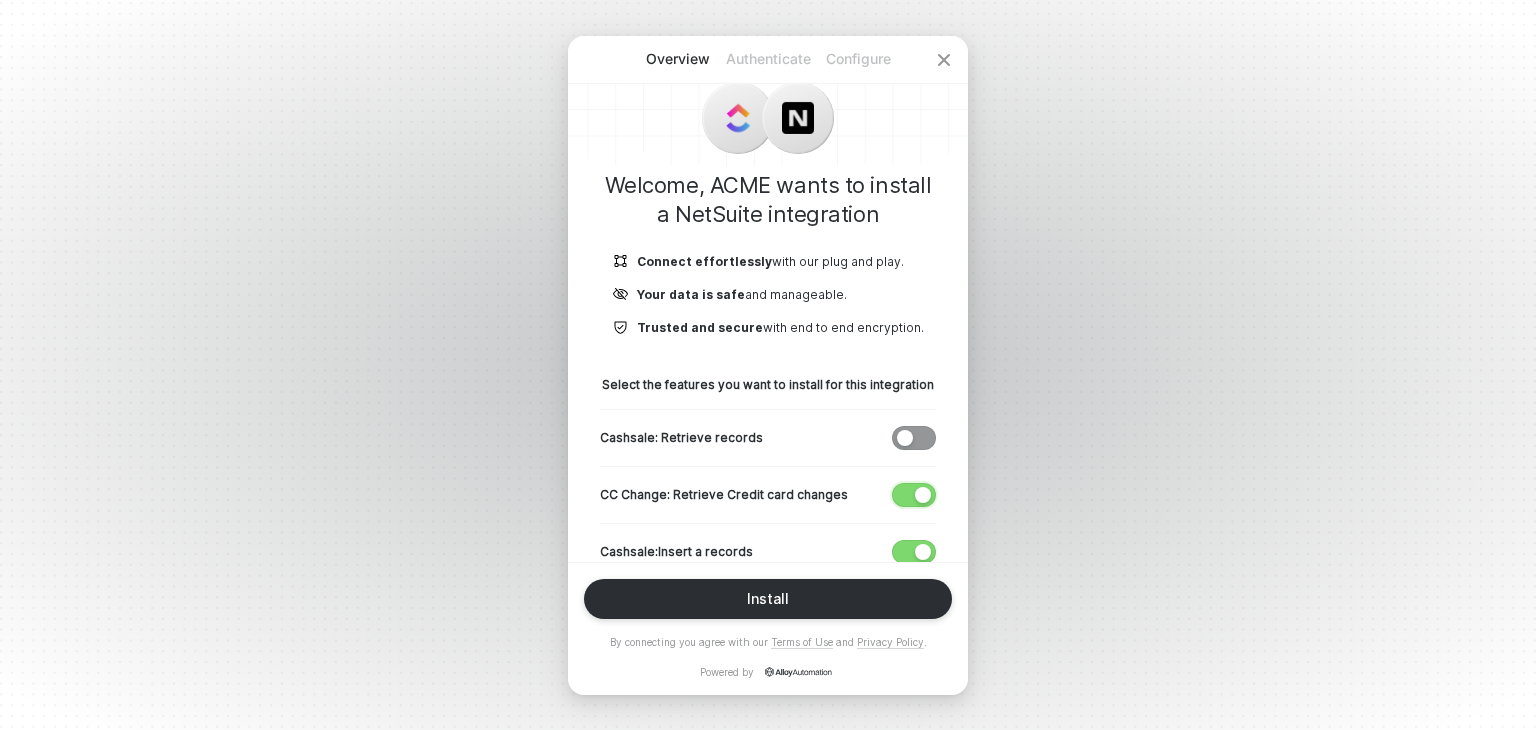 click at bounding box center (923, 495) 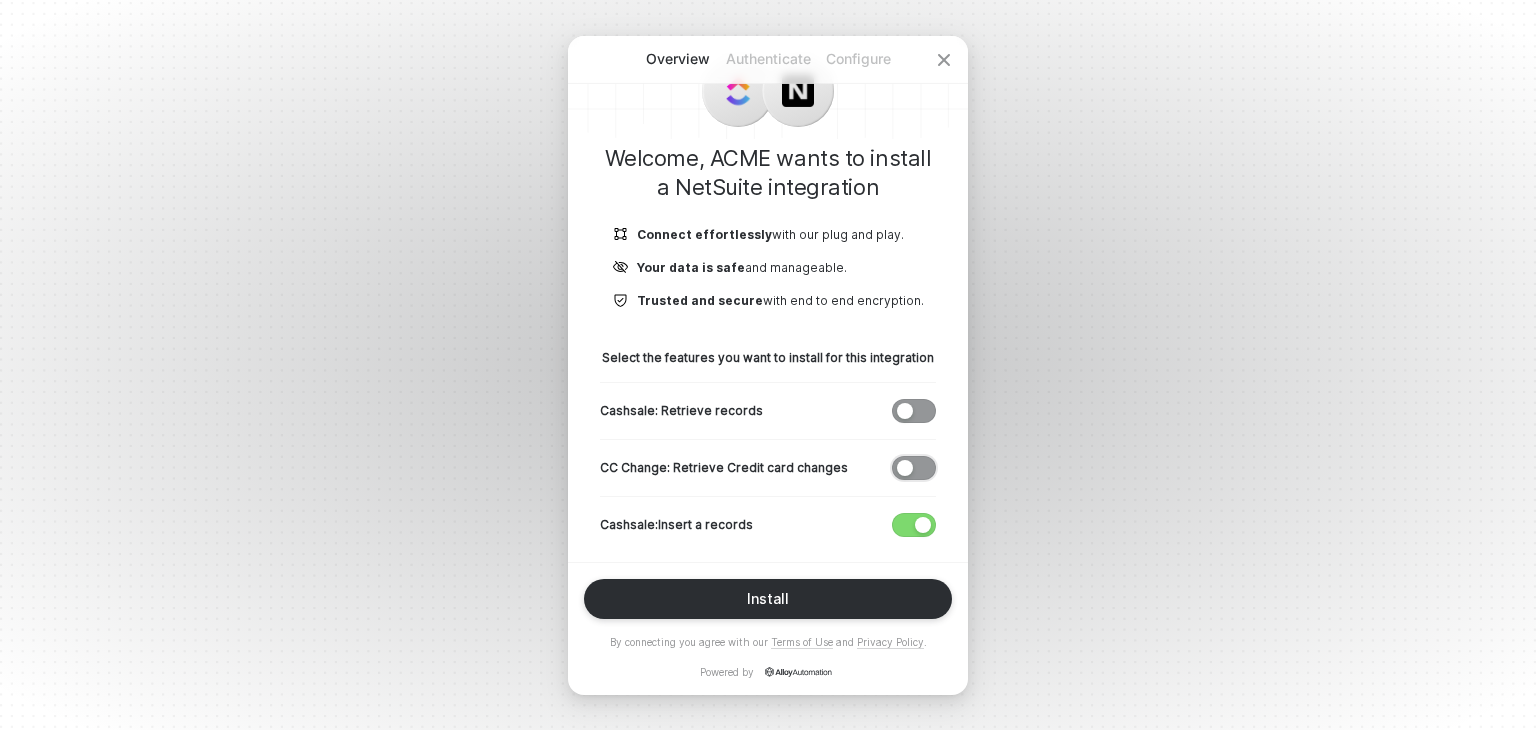 scroll, scrollTop: 41, scrollLeft: 0, axis: vertical 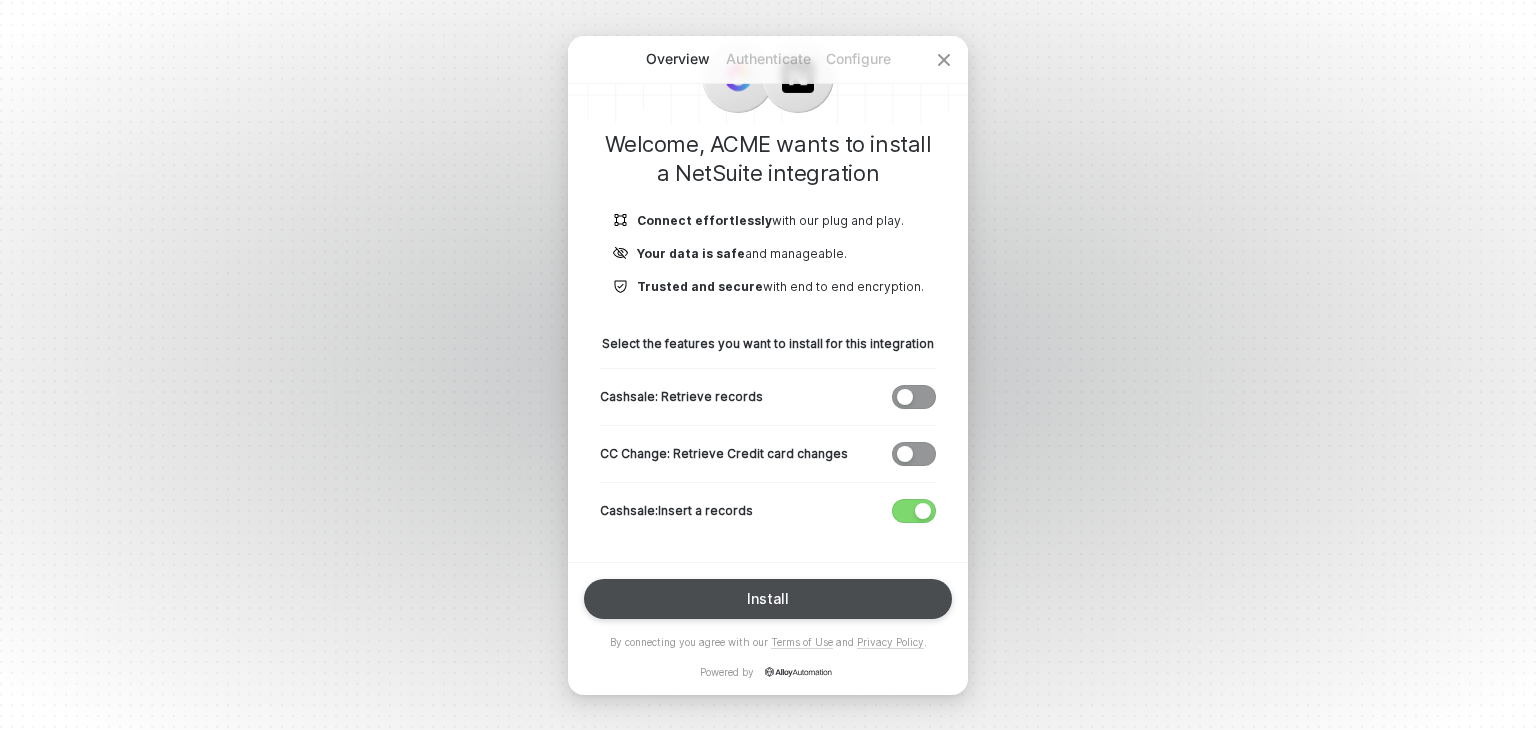 click on "Install" at bounding box center (768, 599) 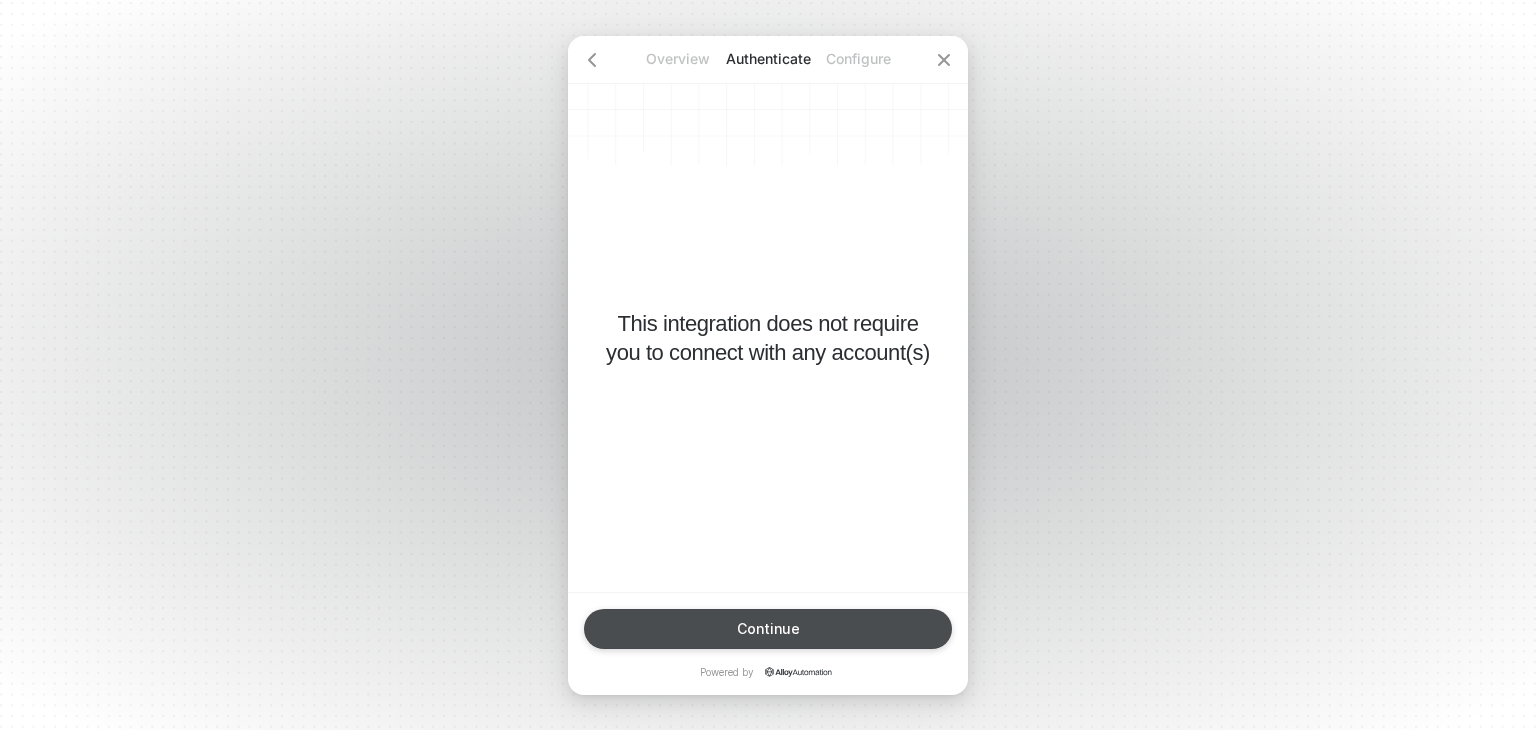 click on "Continue" at bounding box center (768, 629) 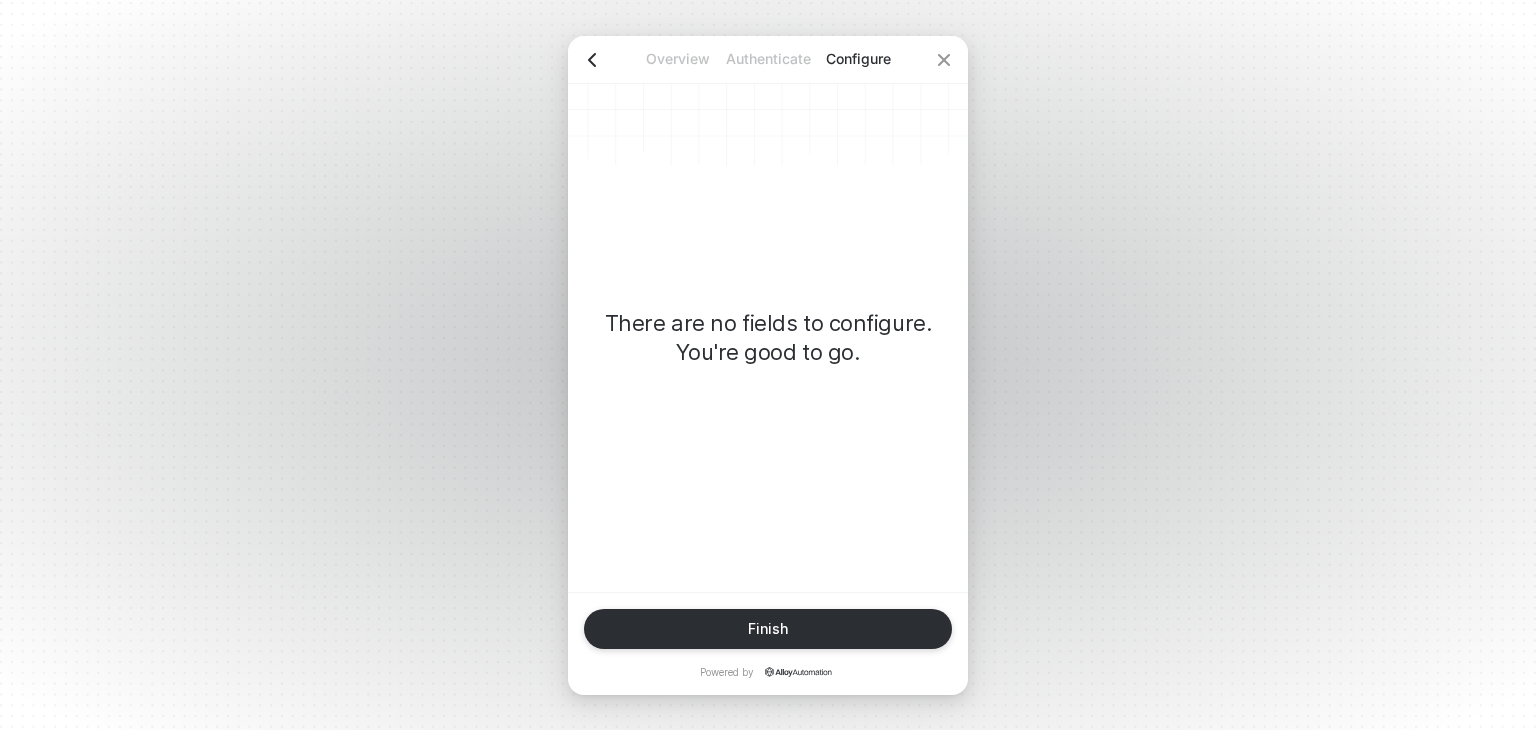 click at bounding box center (592, 60) 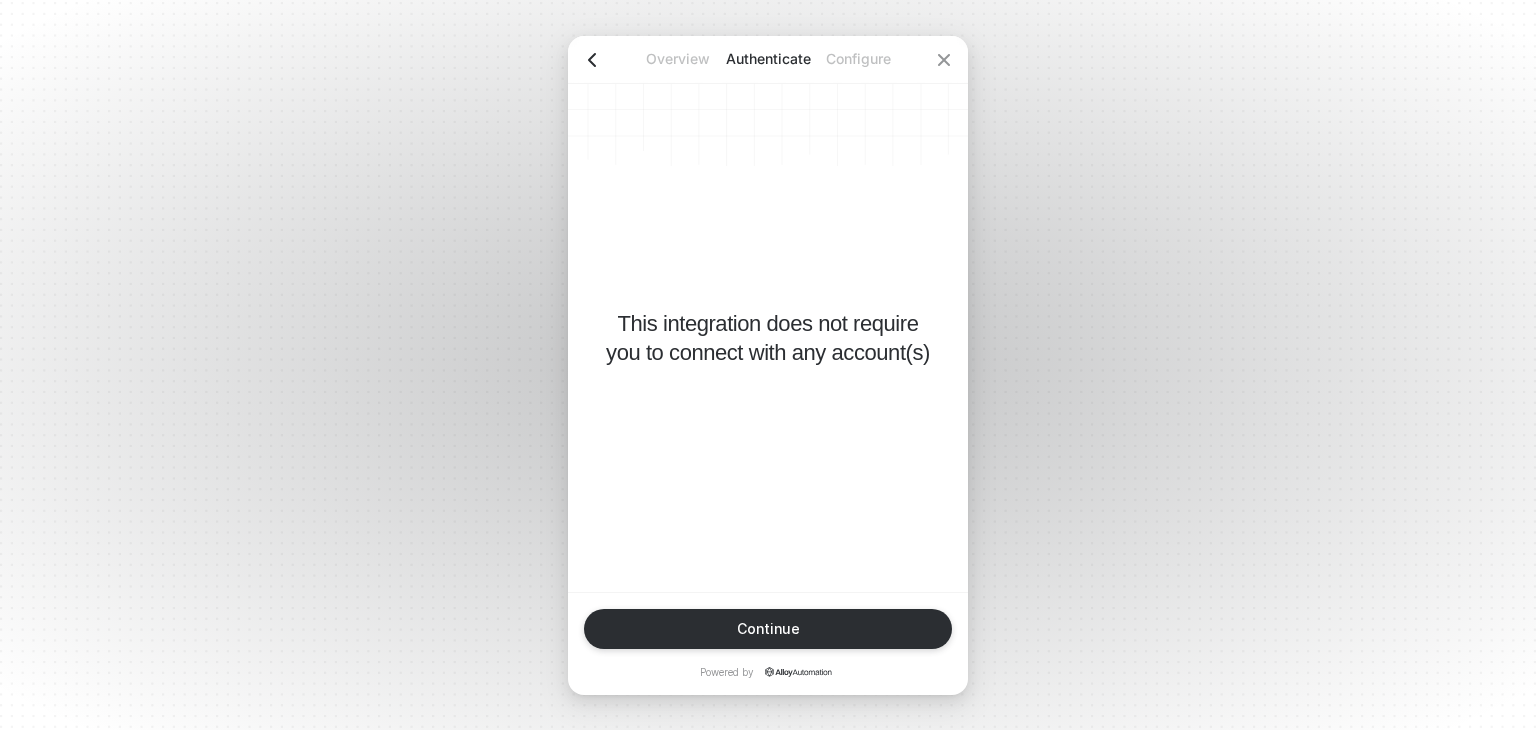 click at bounding box center (592, 60) 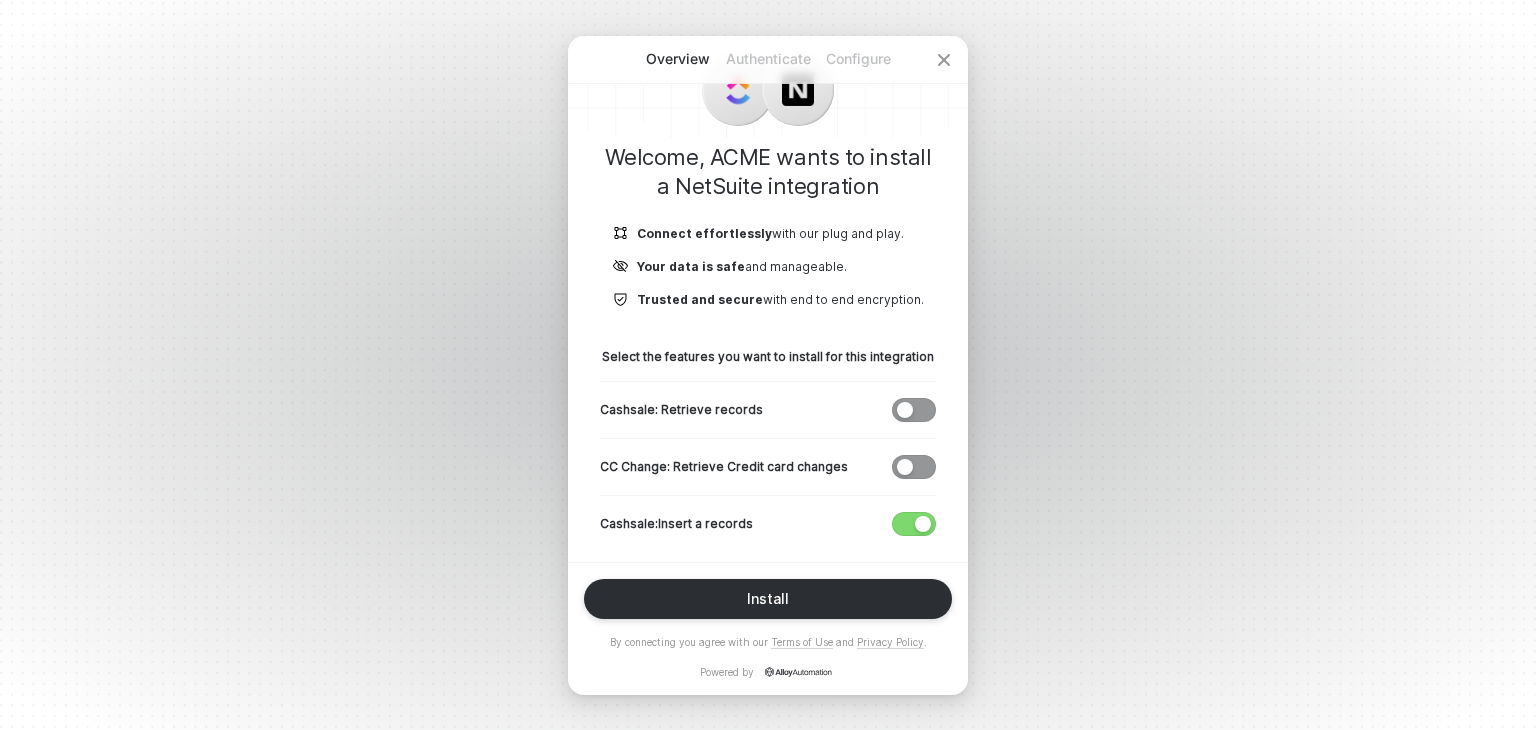 scroll, scrollTop: 41, scrollLeft: 0, axis: vertical 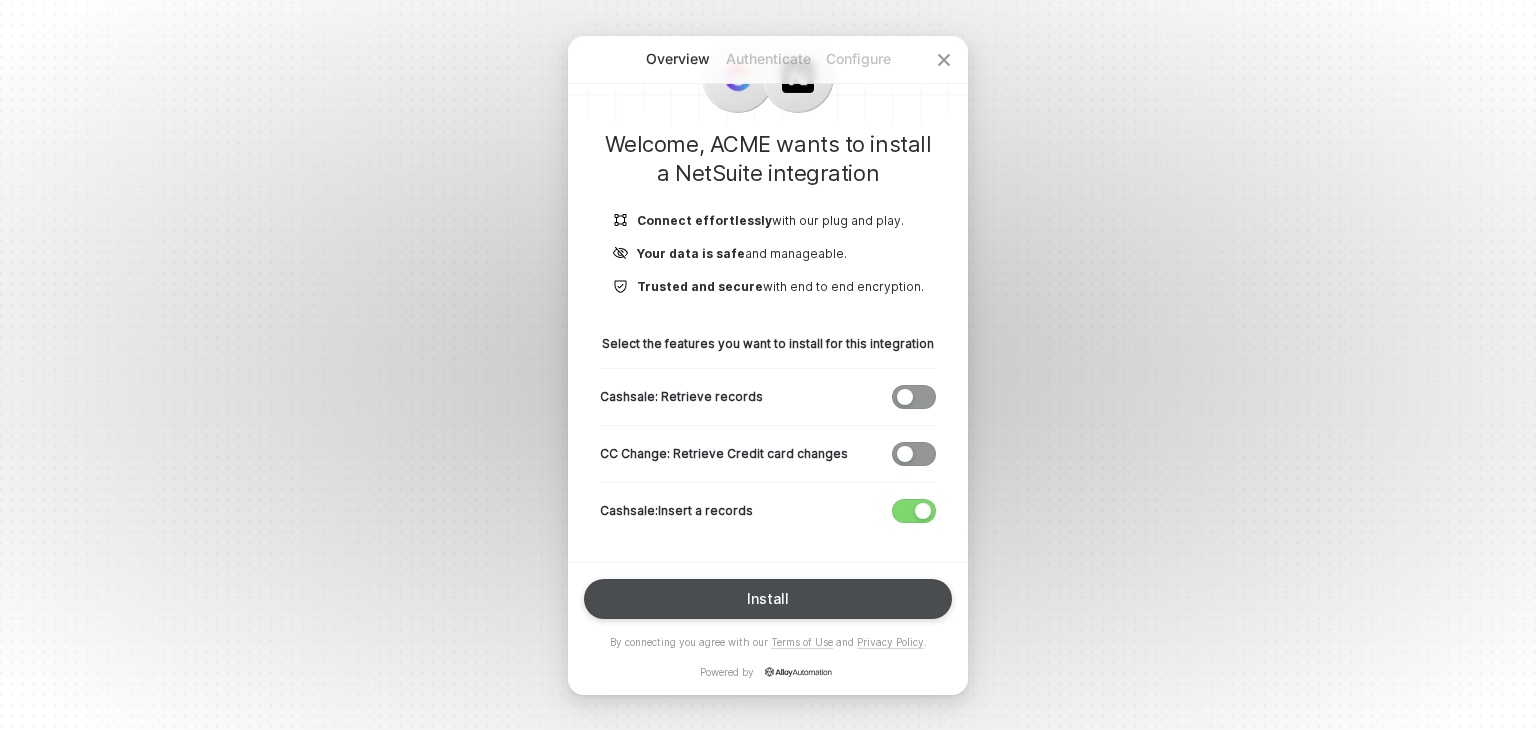 click on "Install" at bounding box center [768, 599] 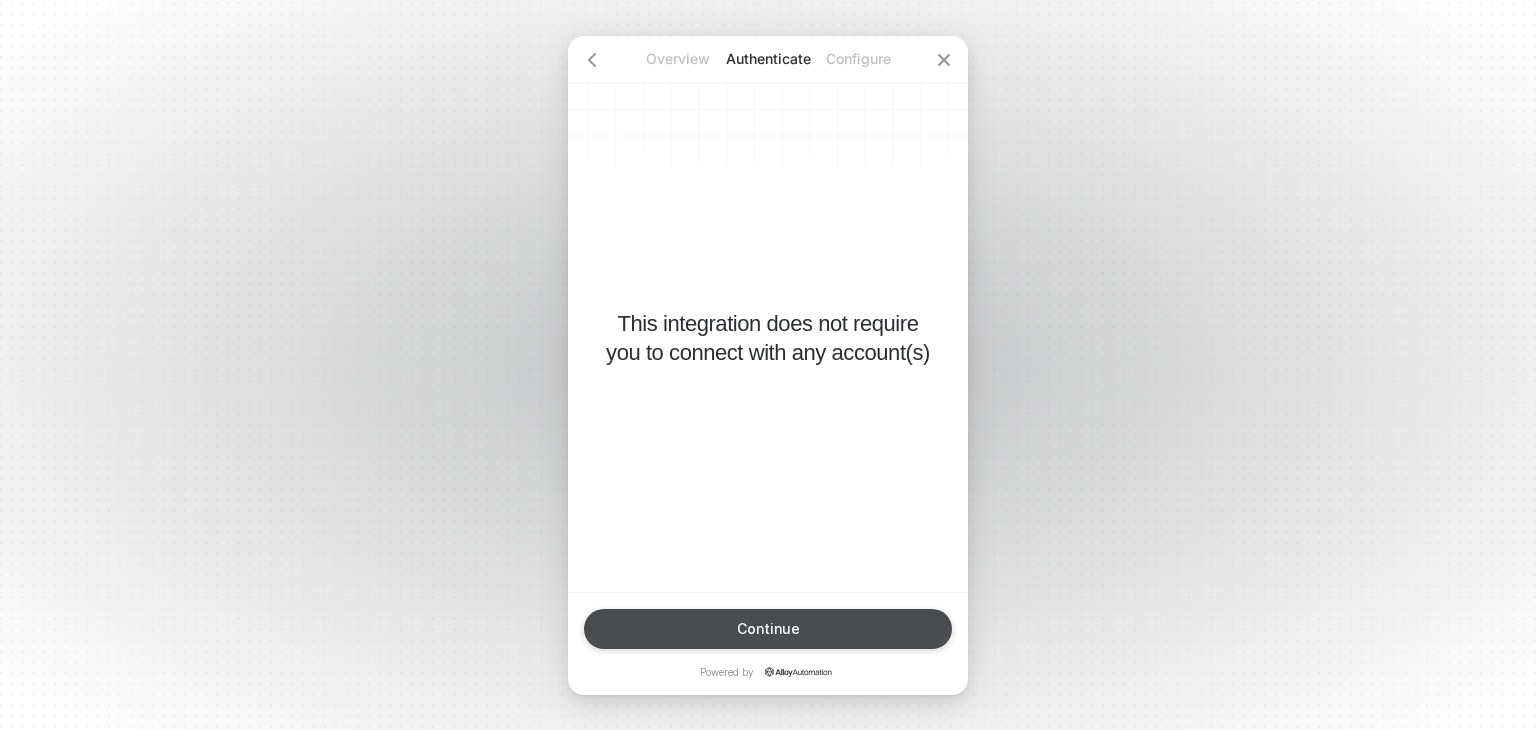click on "Continue" at bounding box center (768, 629) 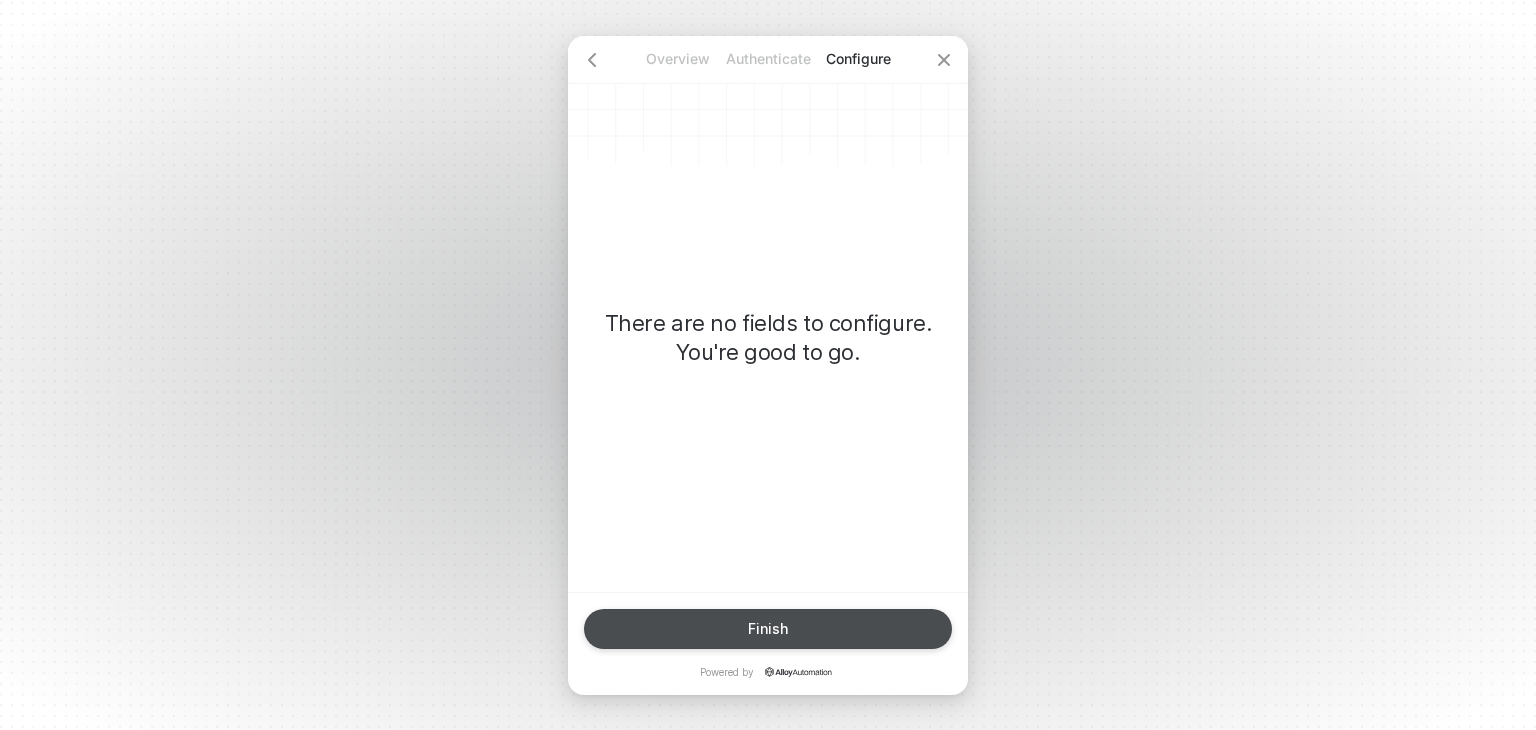click on "Finish" at bounding box center (768, 629) 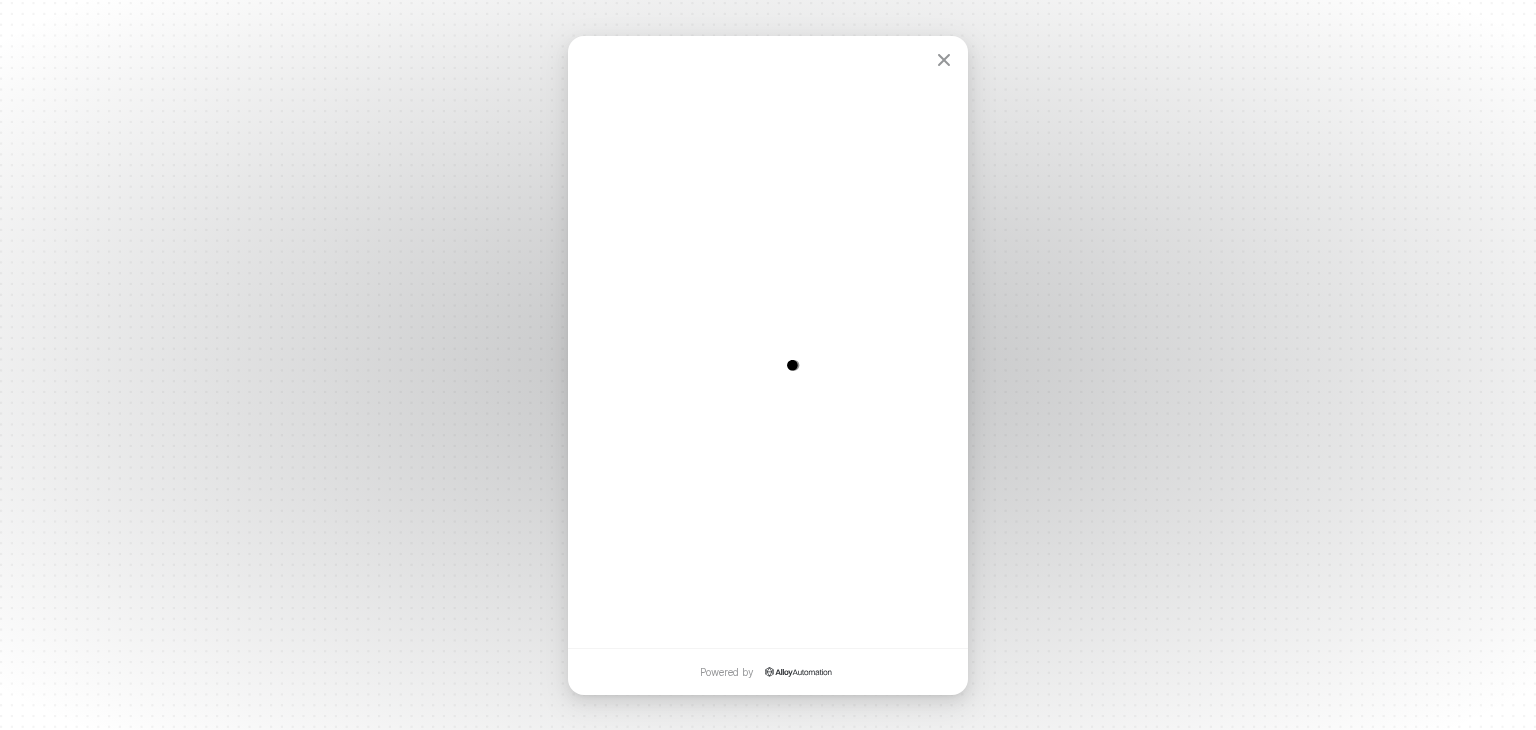 scroll, scrollTop: 0, scrollLeft: 0, axis: both 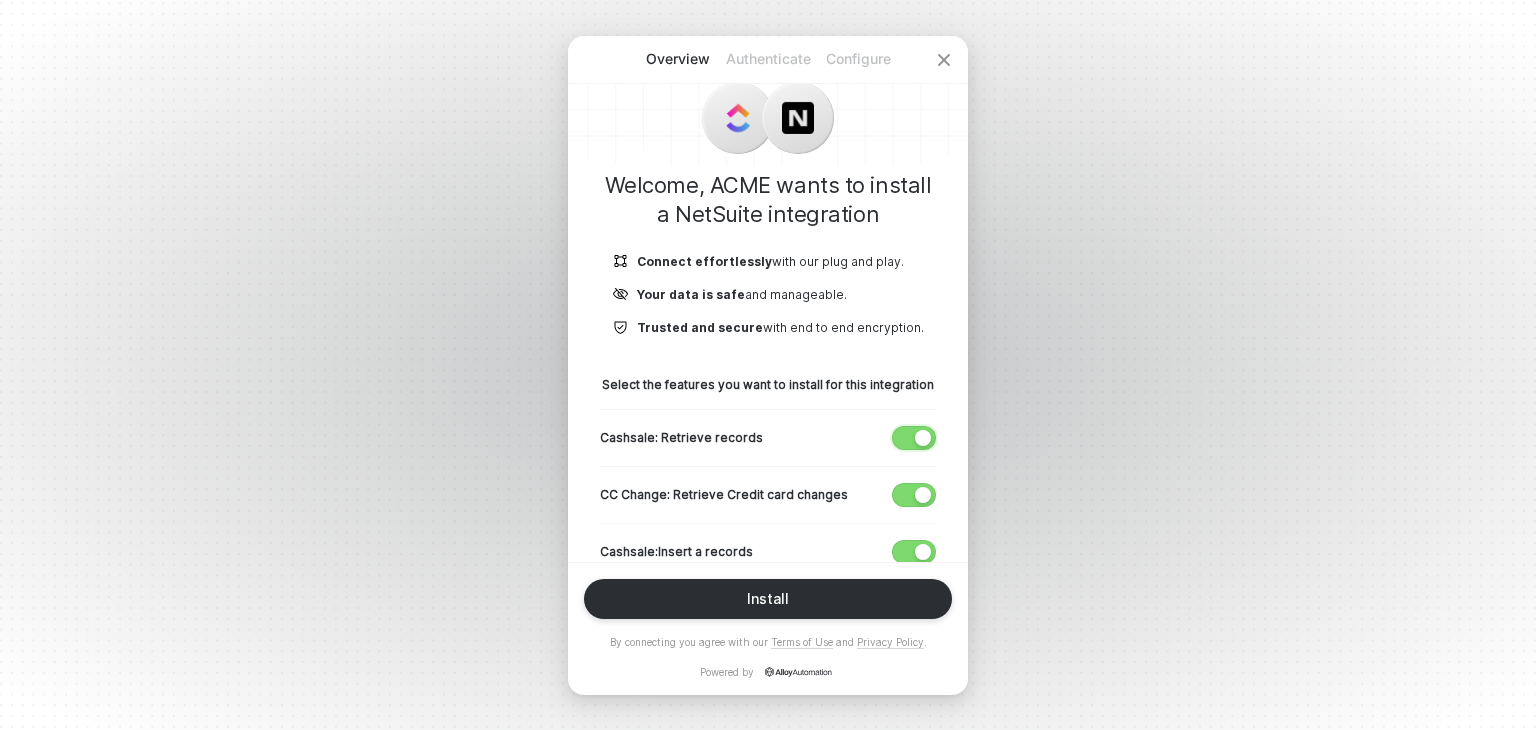 drag, startPoint x: 914, startPoint y: 441, endPoint x: 916, endPoint y: 467, distance: 26.076809 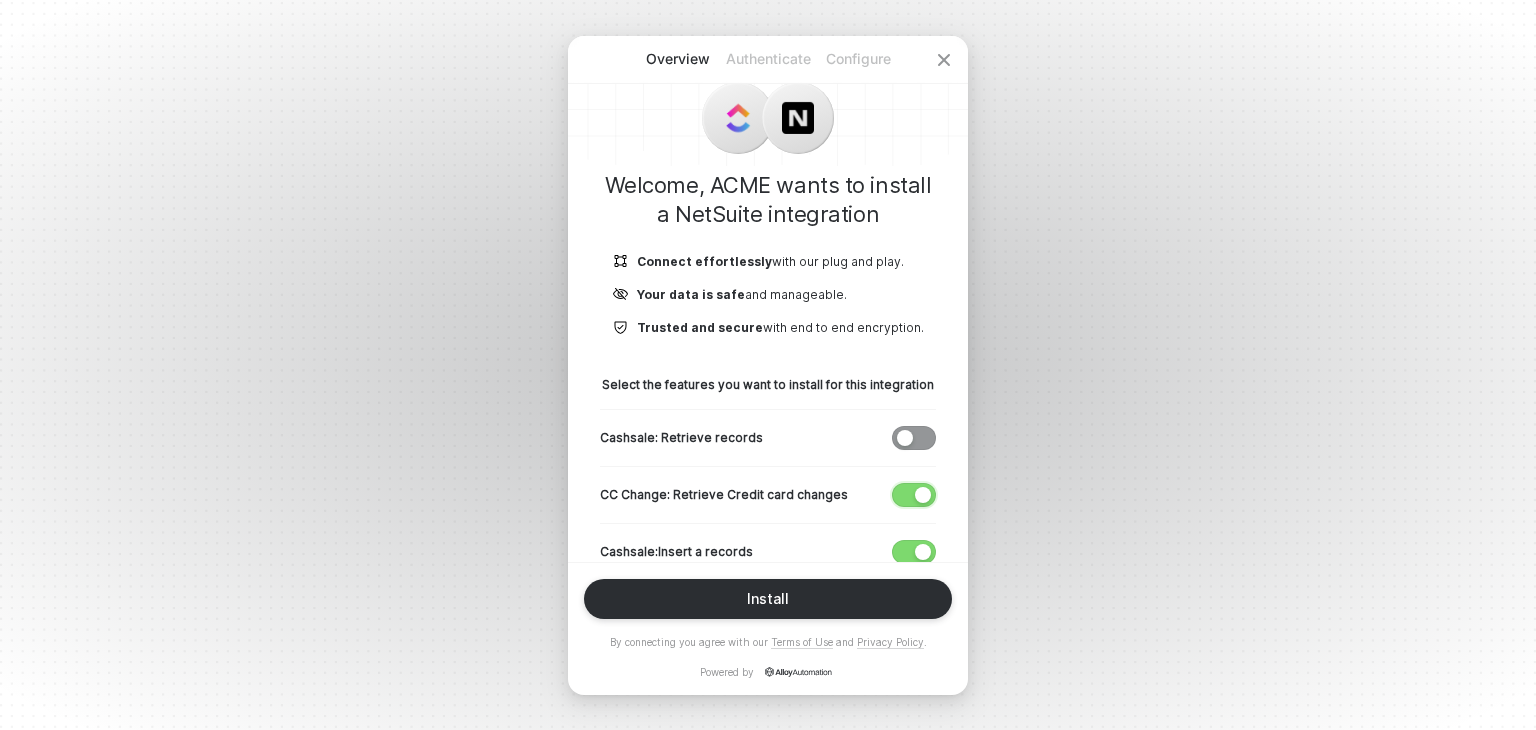 click at bounding box center (923, 495) 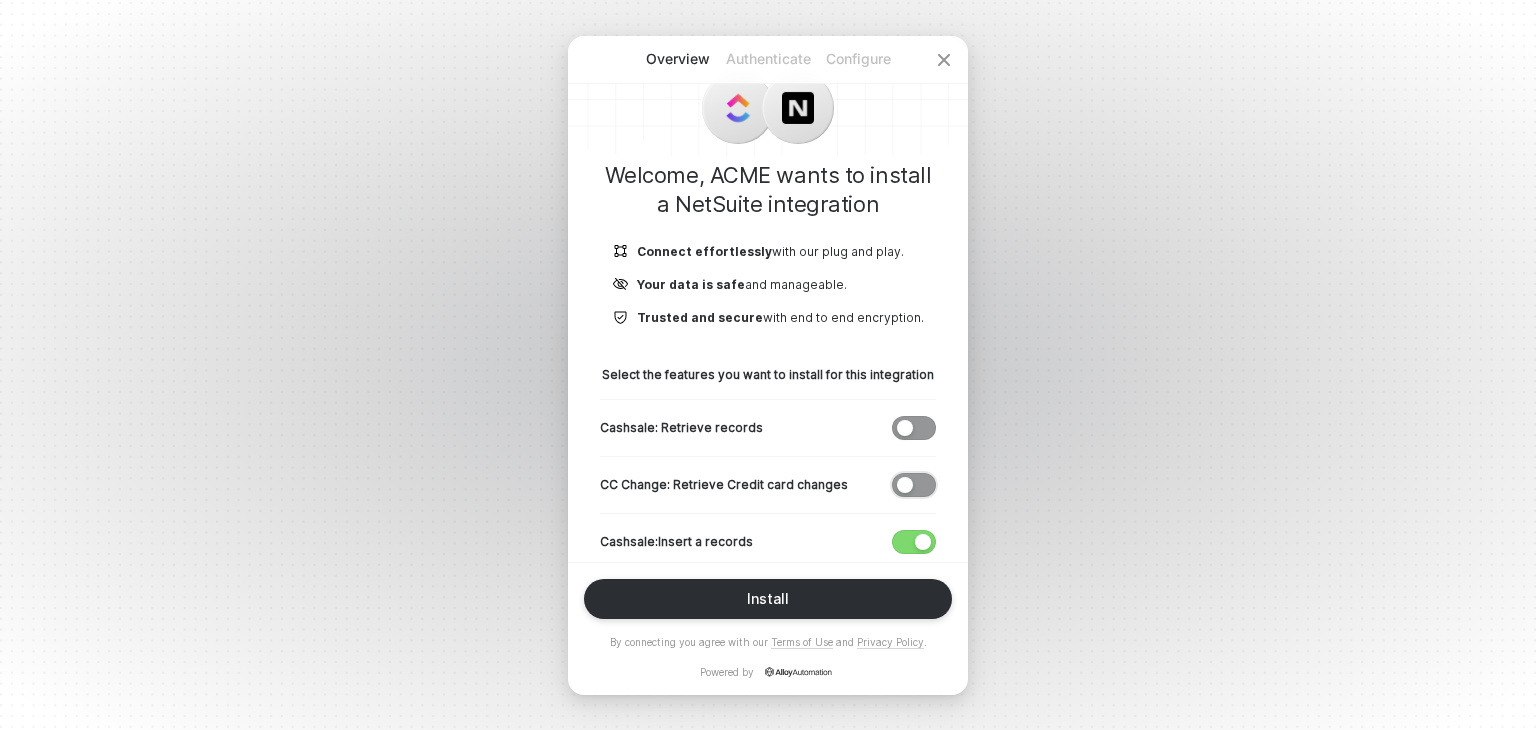 scroll, scrollTop: 41, scrollLeft: 0, axis: vertical 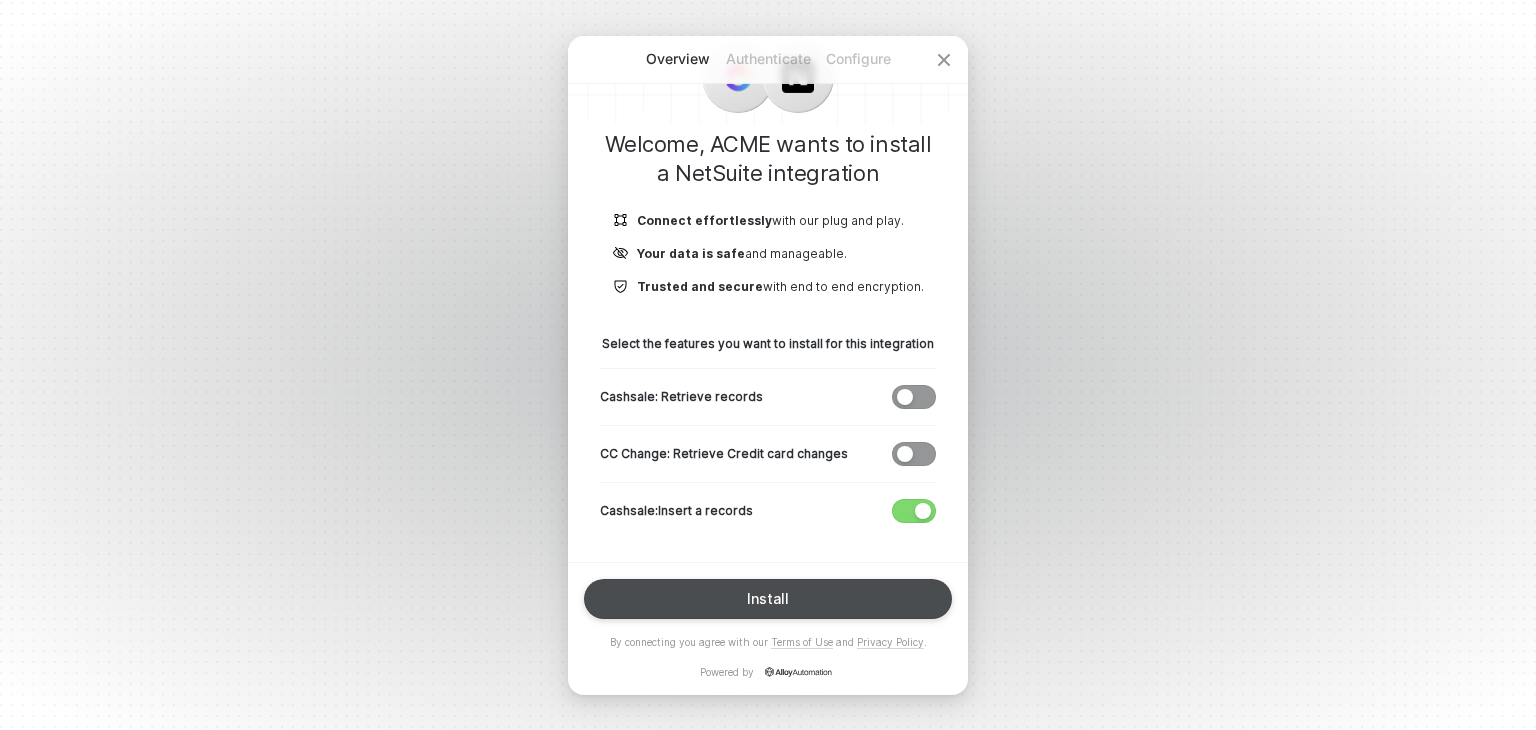 click on "Install" at bounding box center (768, 599) 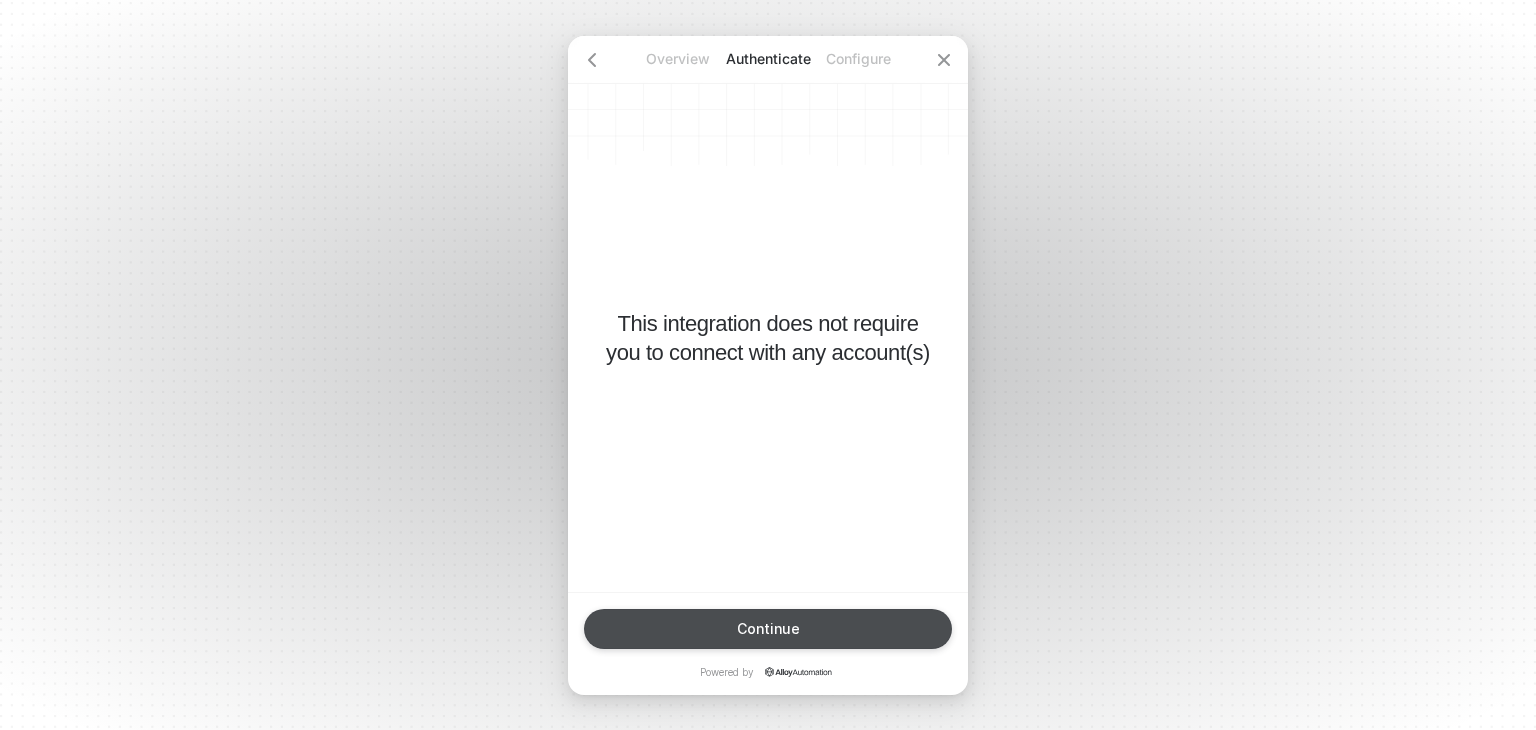click on "Continue" at bounding box center (768, 629) 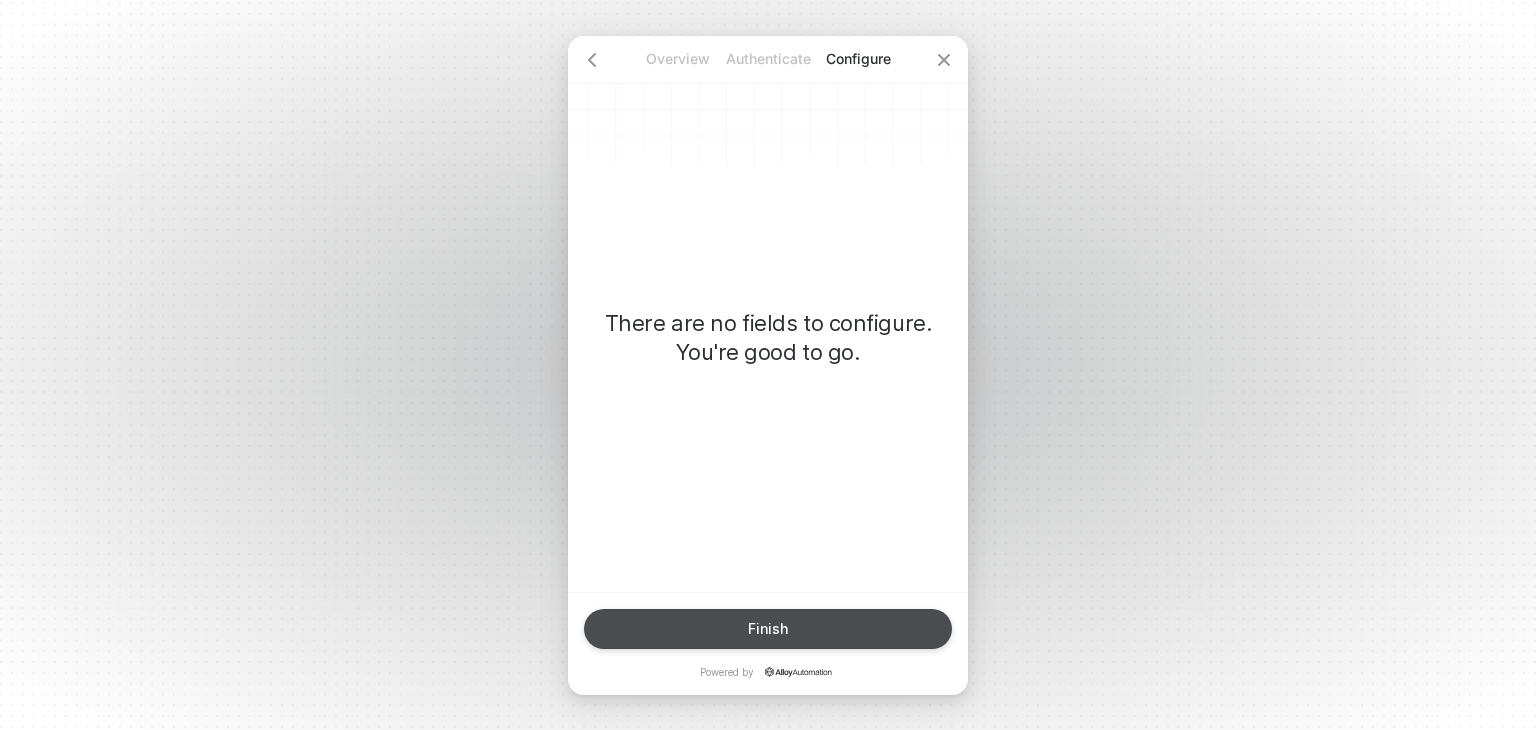 click on "Finish" at bounding box center [768, 629] 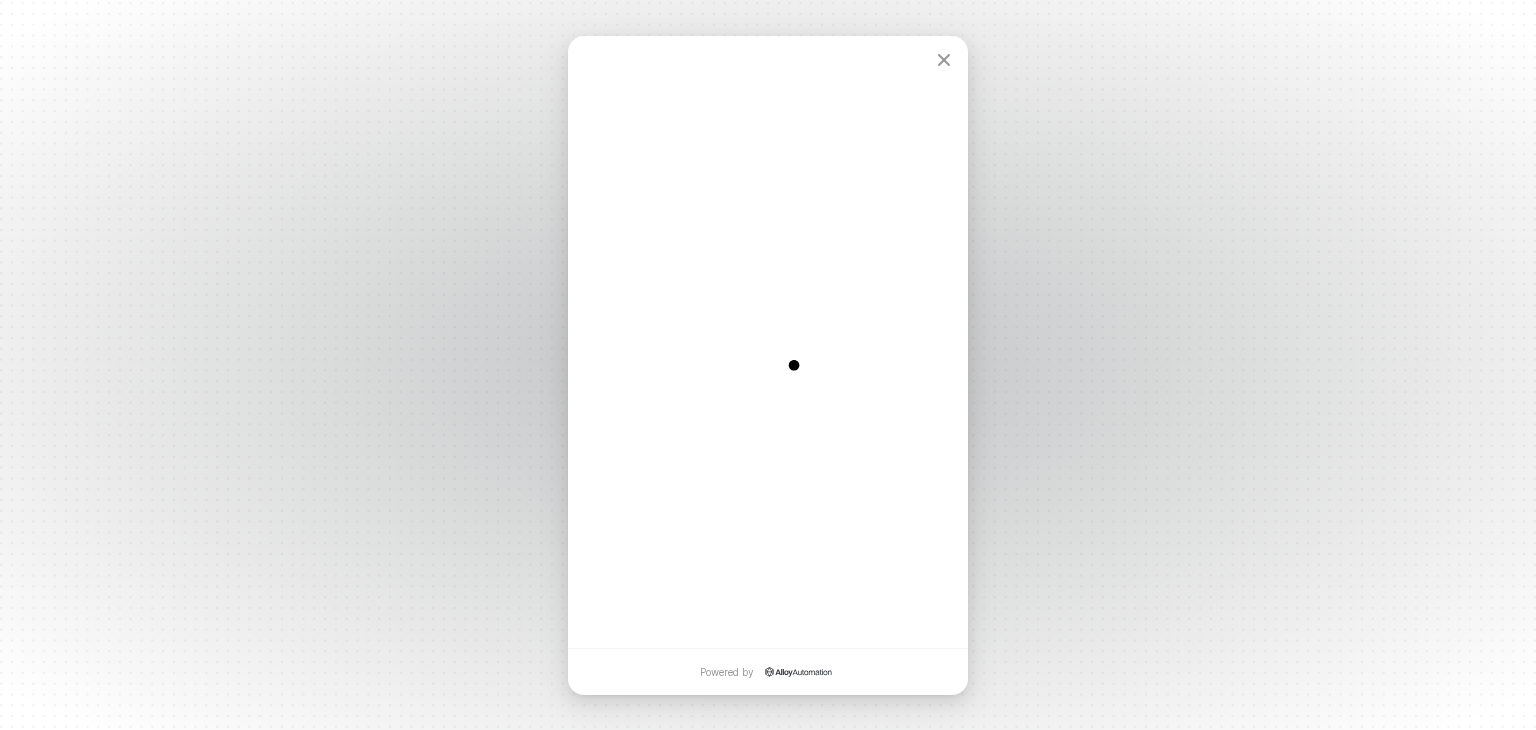 scroll, scrollTop: 0, scrollLeft: 0, axis: both 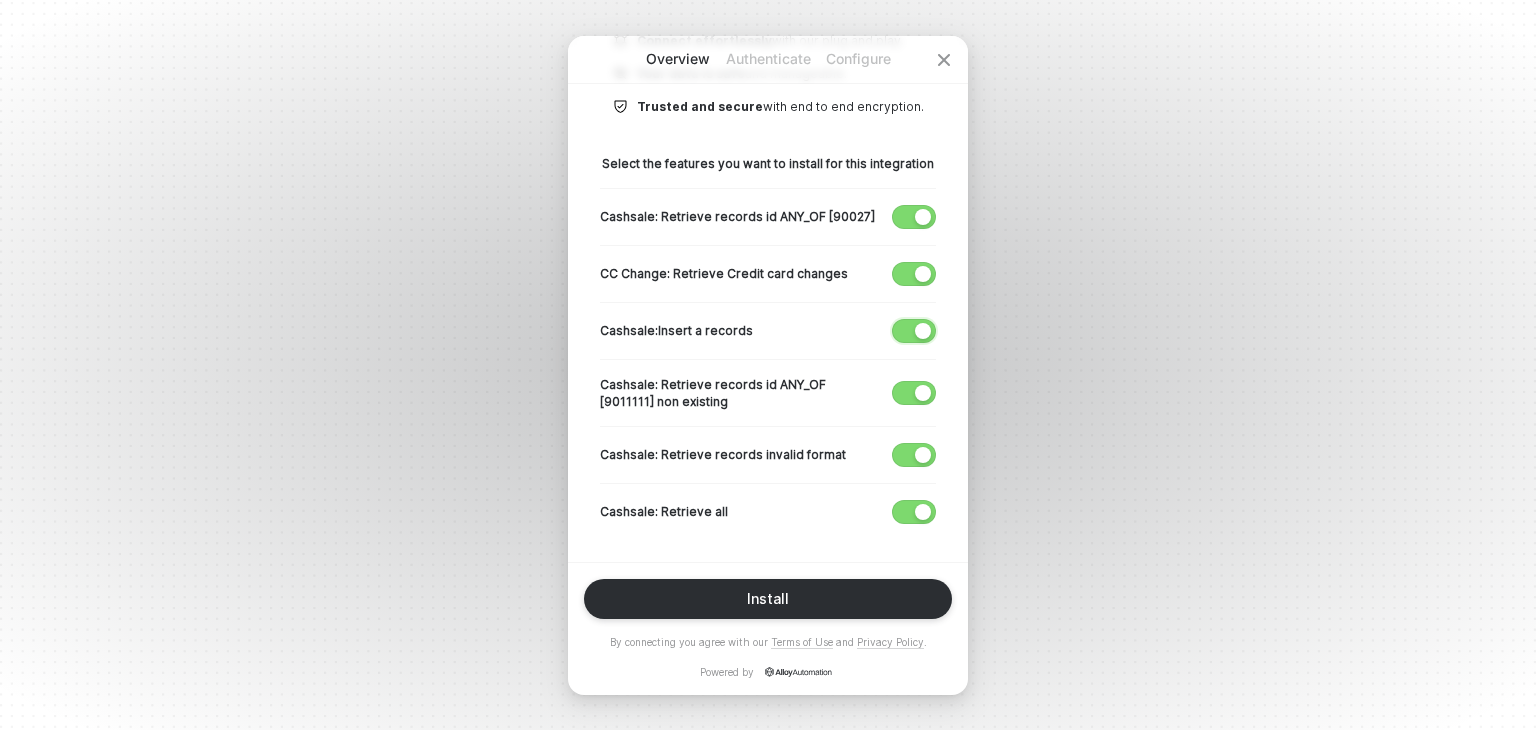 click at bounding box center (923, 331) 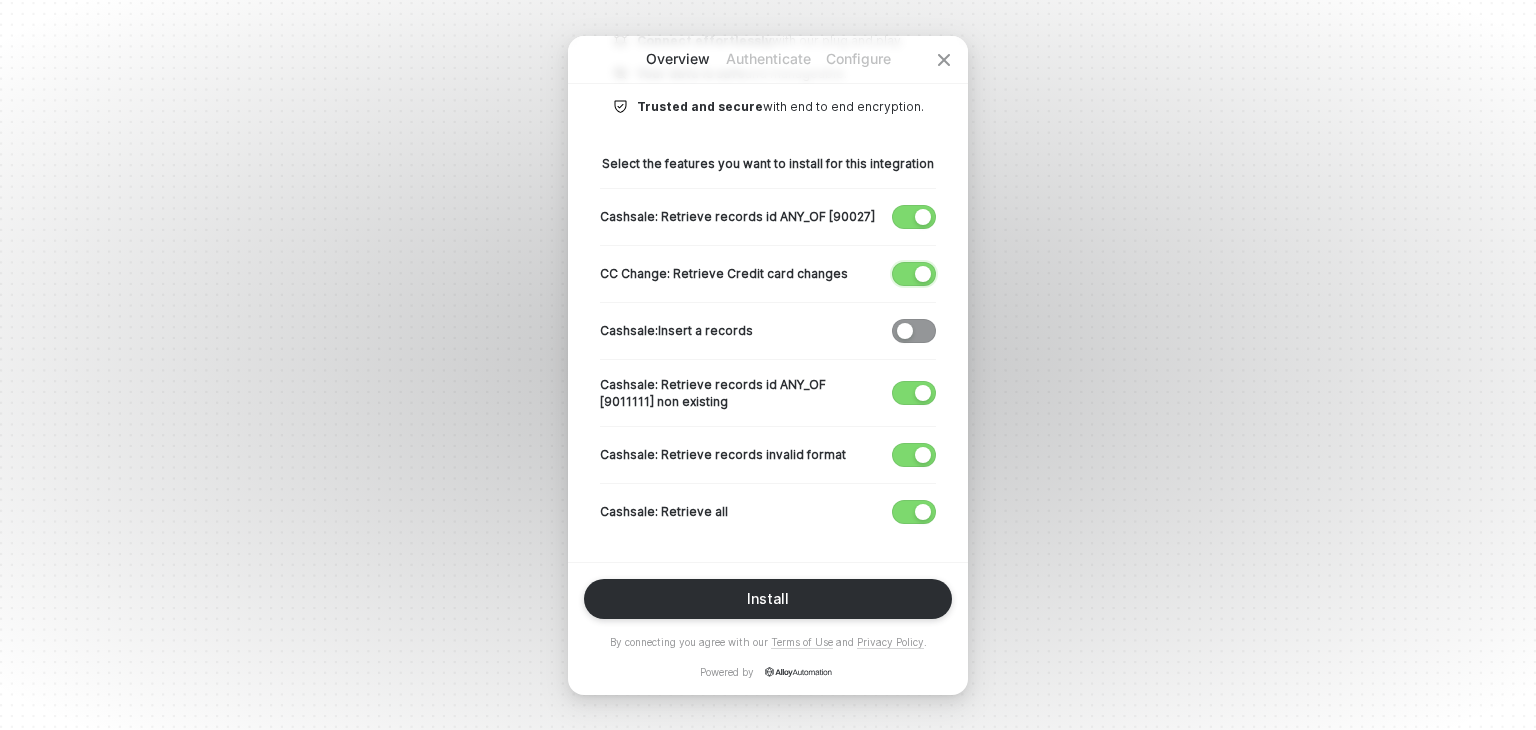 click at bounding box center (923, 274) 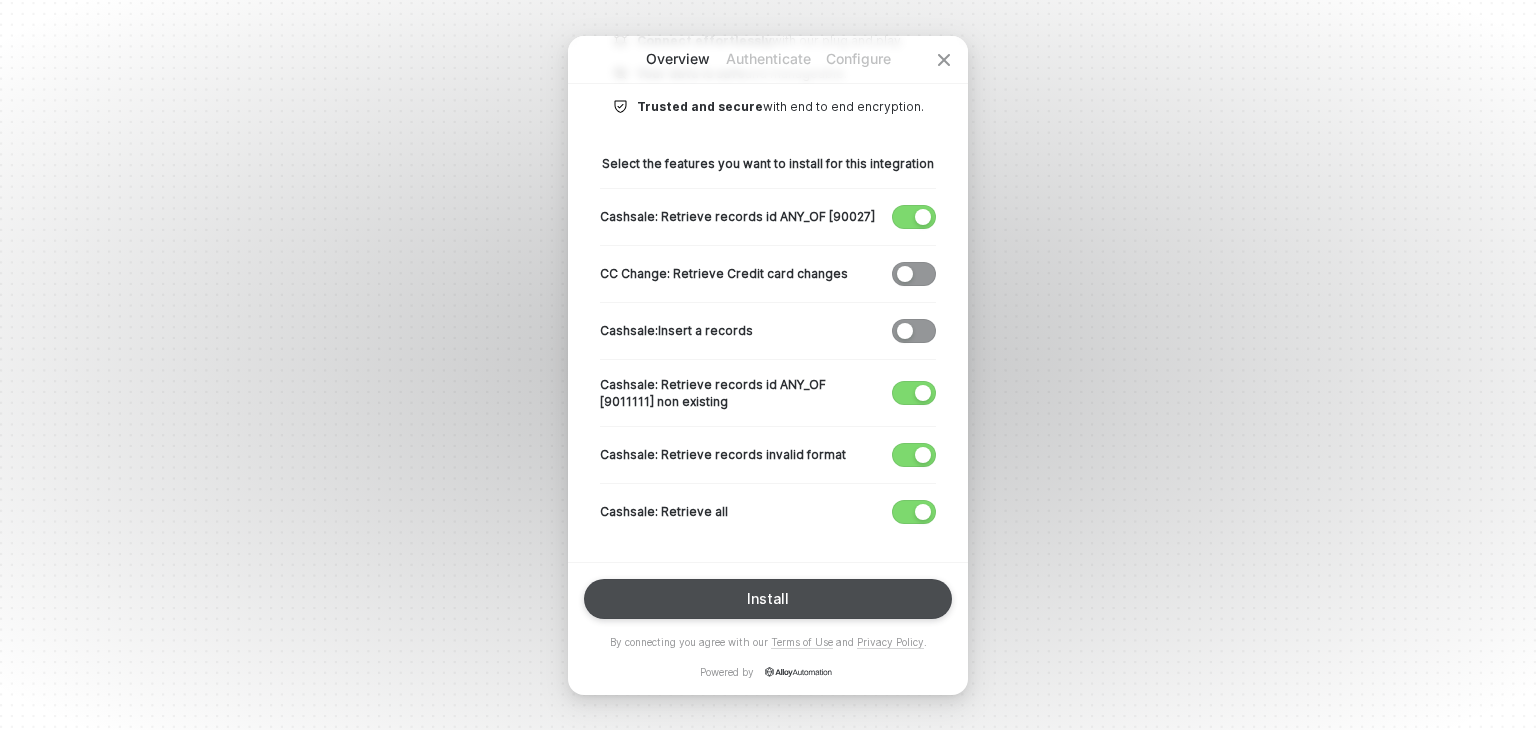 click on "Install" at bounding box center (768, 599) 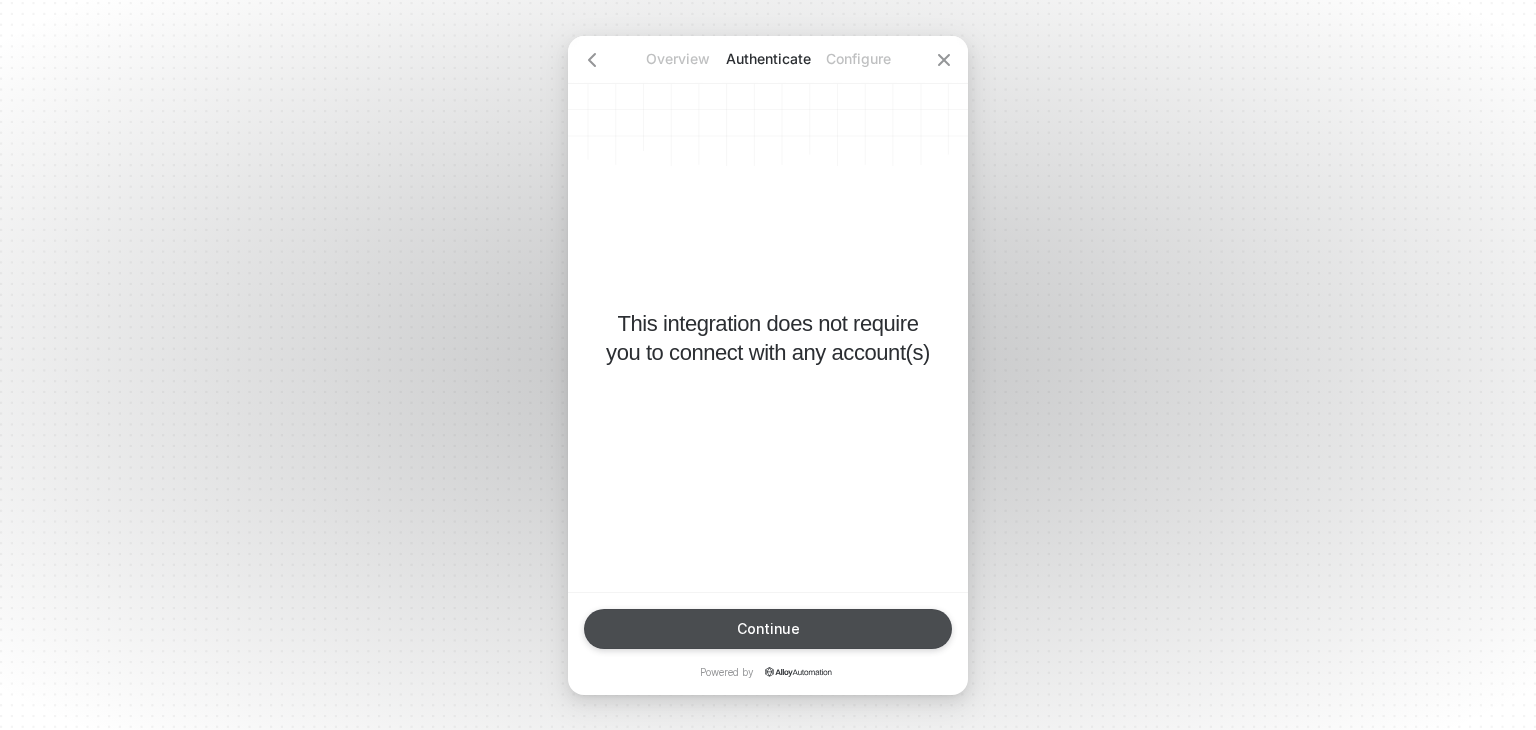 click on "Continue" at bounding box center [768, 629] 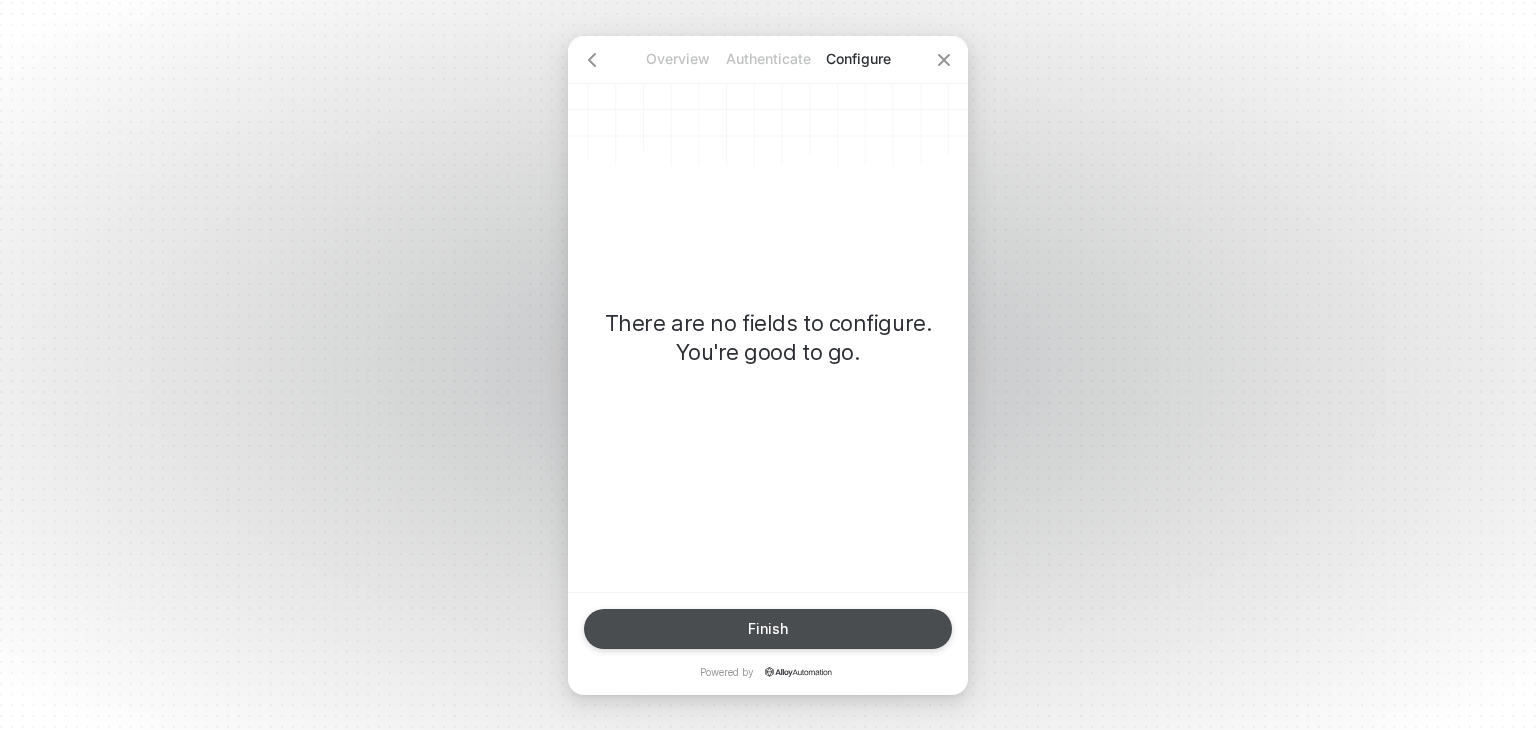 click on "Finish" at bounding box center [768, 629] 